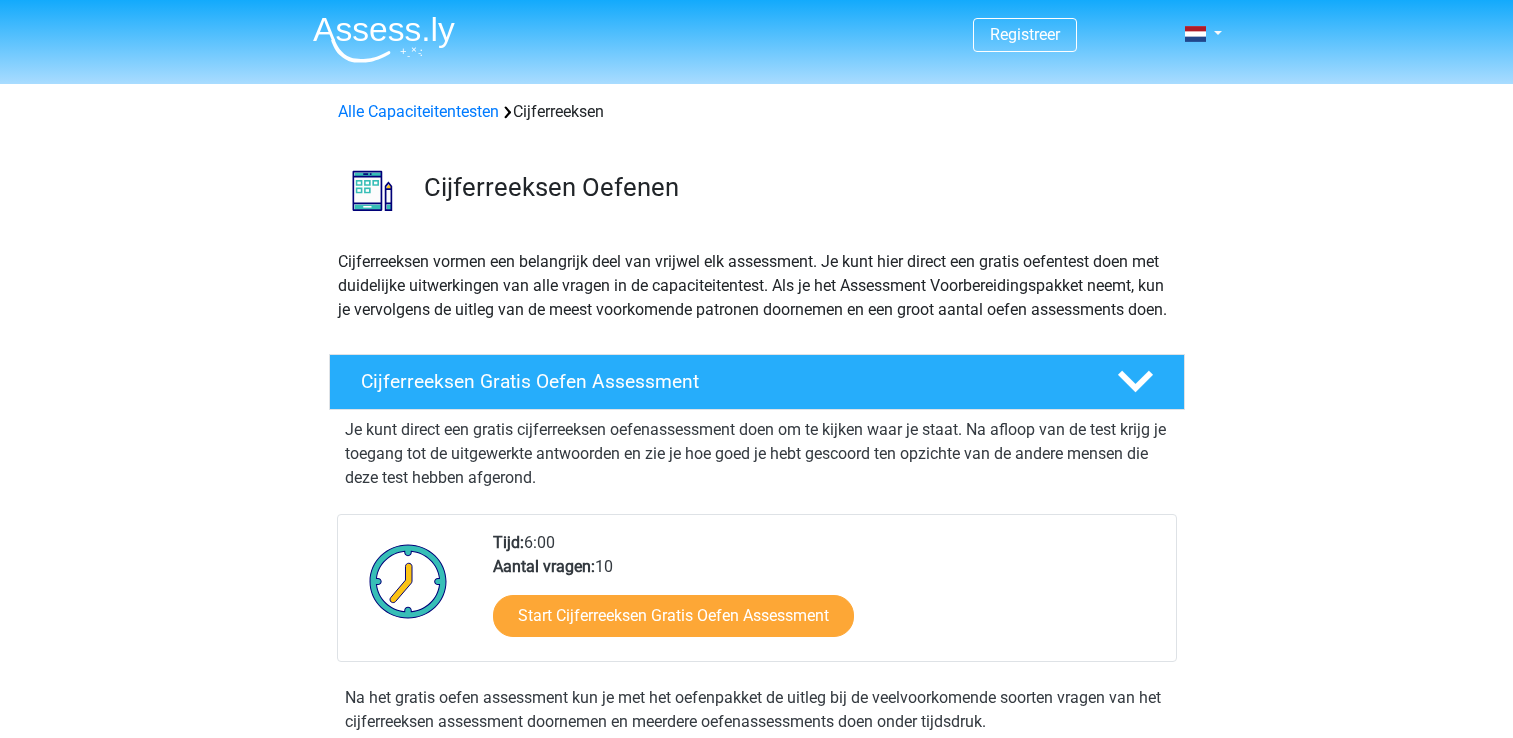 scroll, scrollTop: 51, scrollLeft: 0, axis: vertical 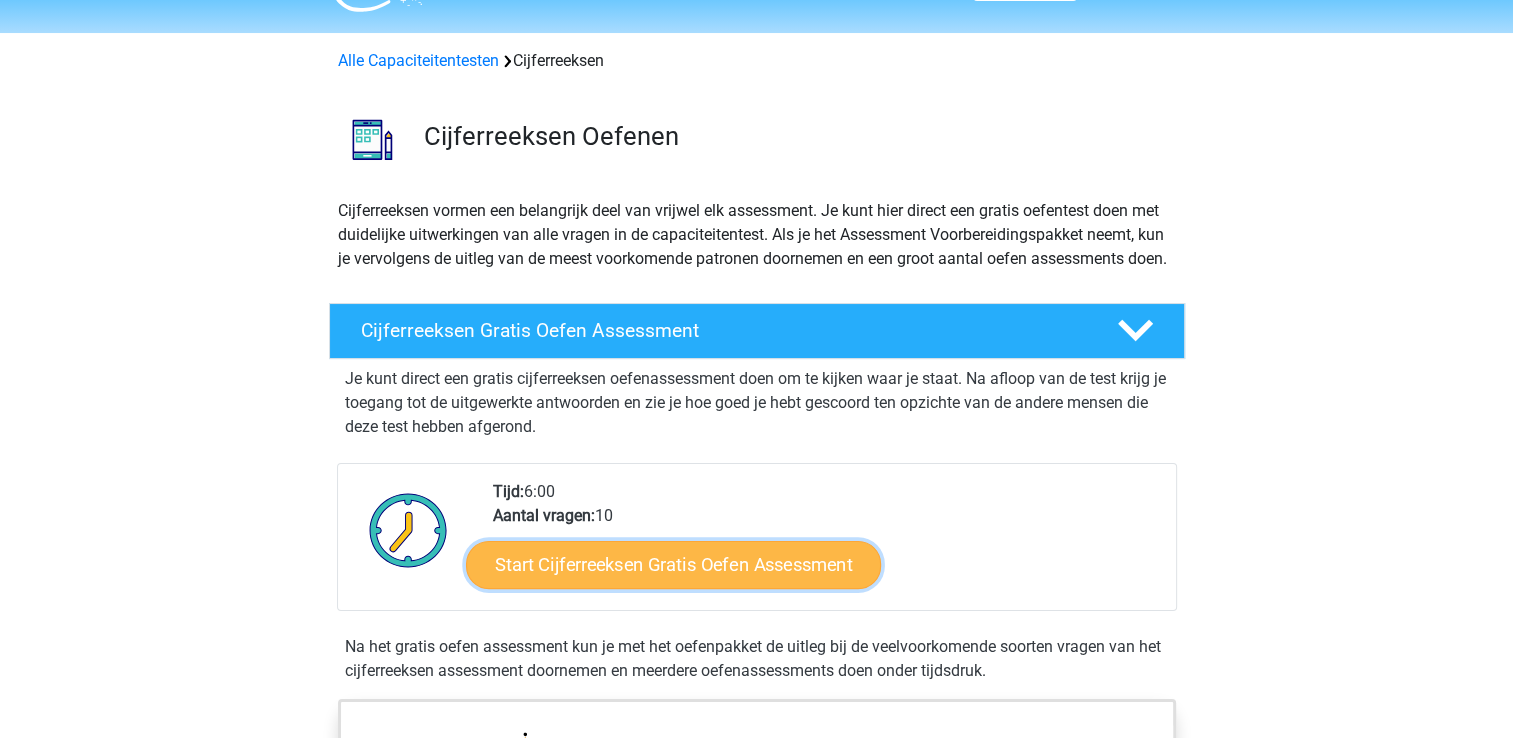 click on "Start Cijferreeksen
Gratis Oefen Assessment" at bounding box center (673, 564) 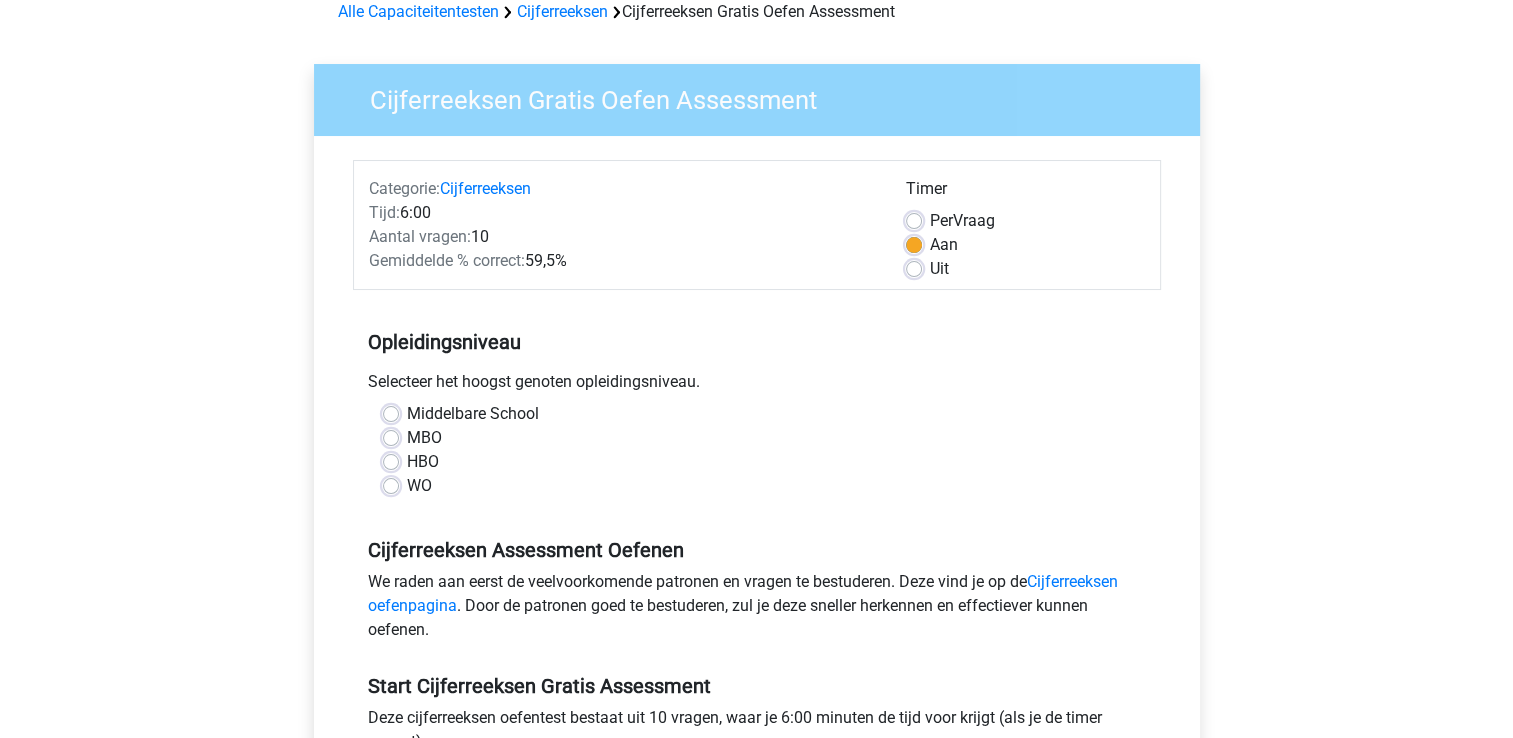 scroll, scrollTop: 300, scrollLeft: 0, axis: vertical 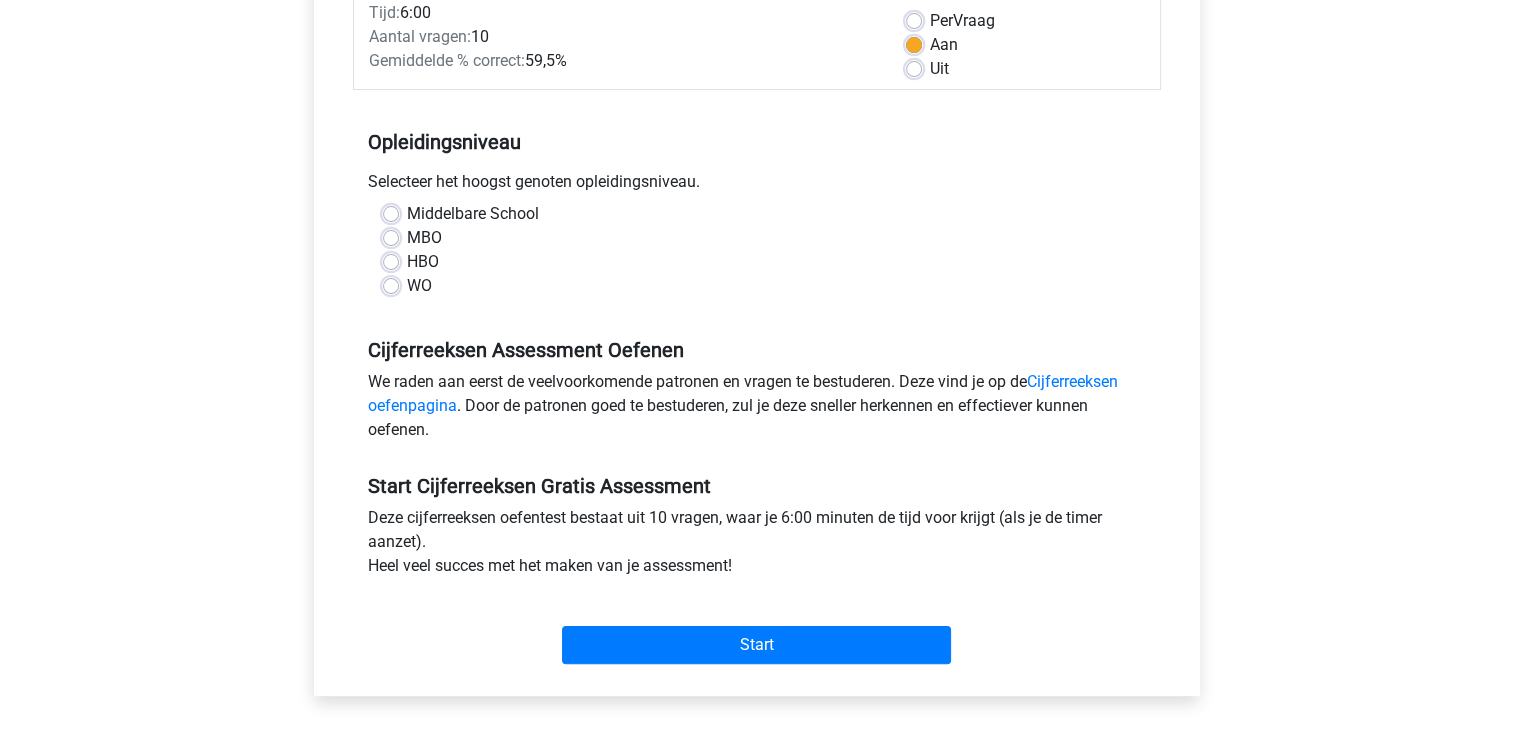 click on "HBO" at bounding box center [423, 262] 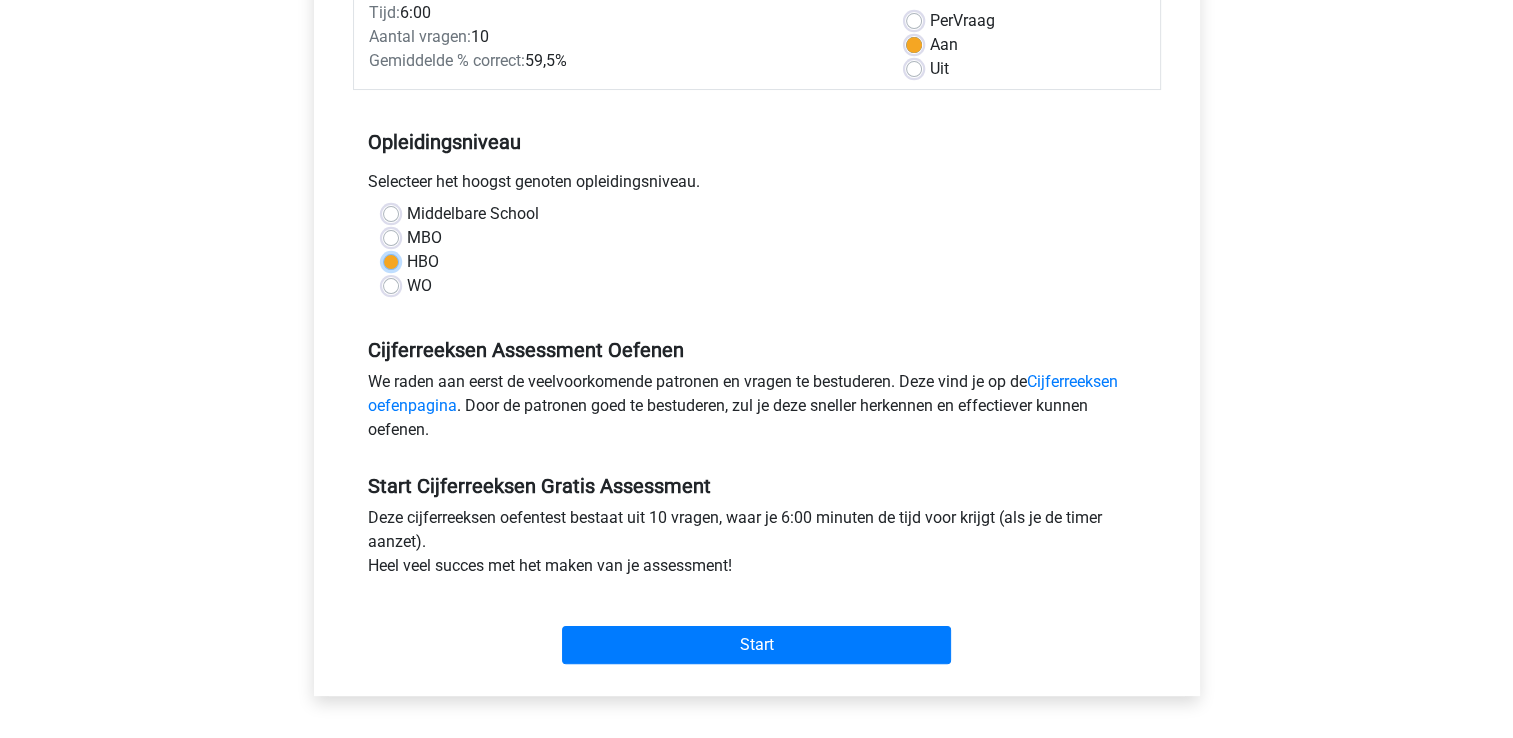 click on "HBO" at bounding box center (391, 260) 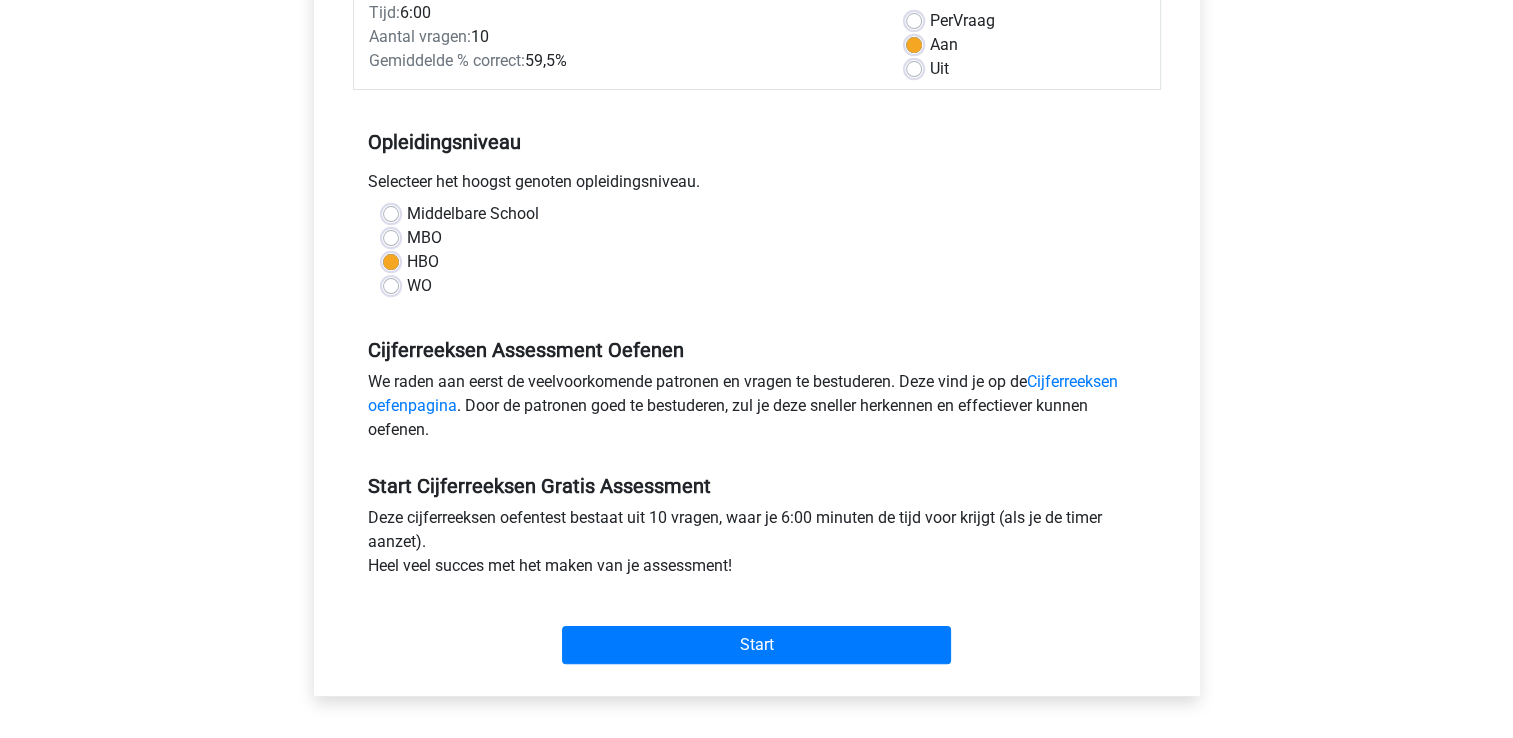 click on "WO" at bounding box center (419, 286) 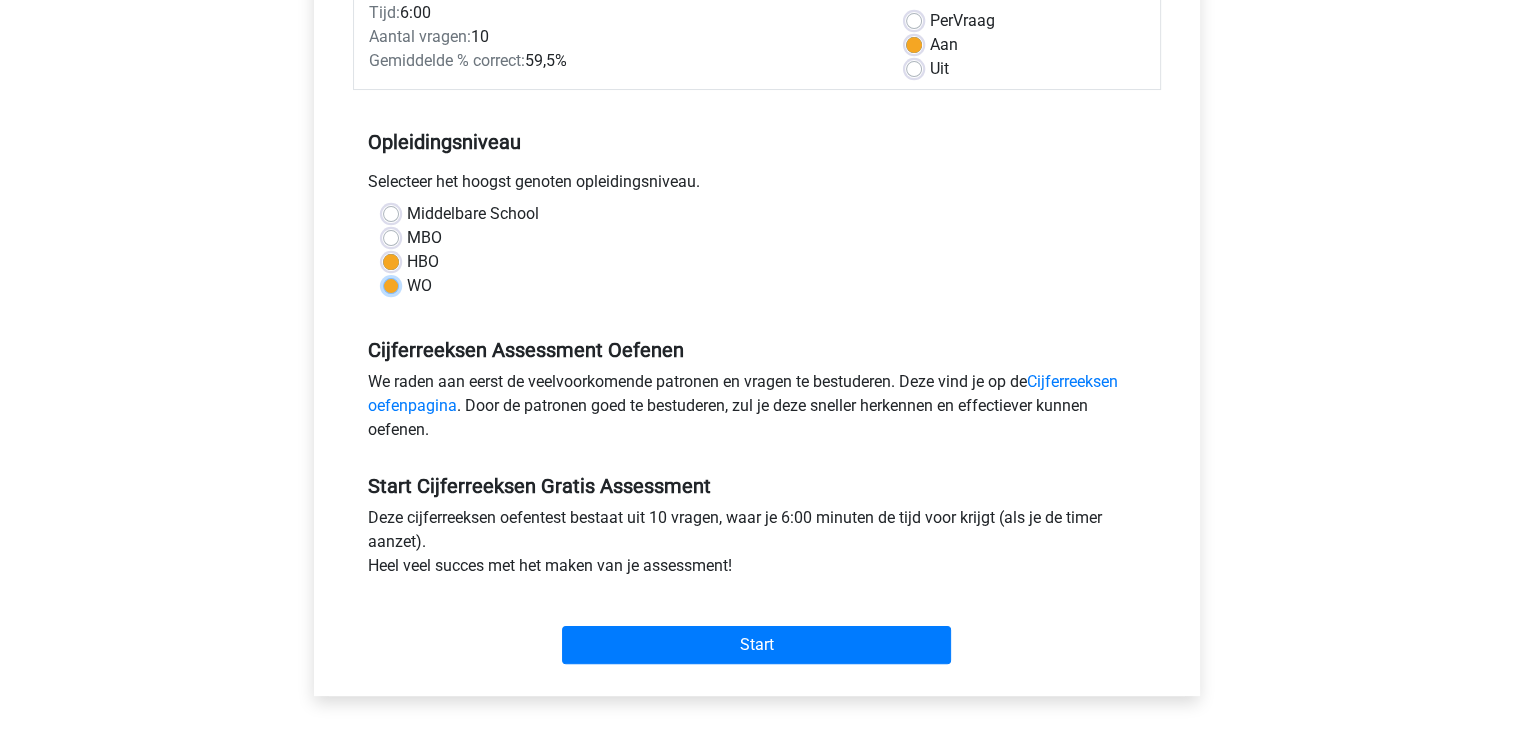 click on "WO" at bounding box center [391, 284] 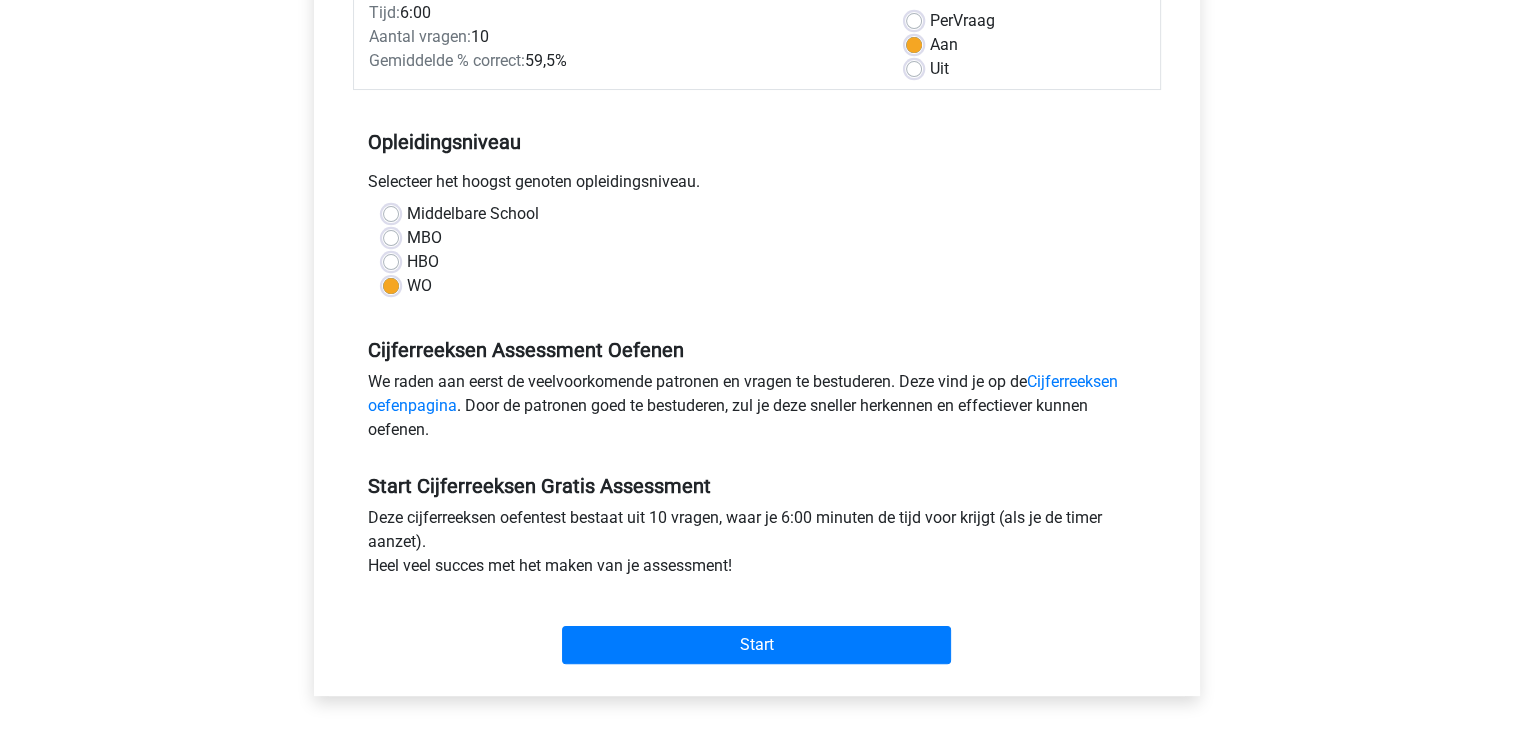 click on "HBO" at bounding box center [423, 262] 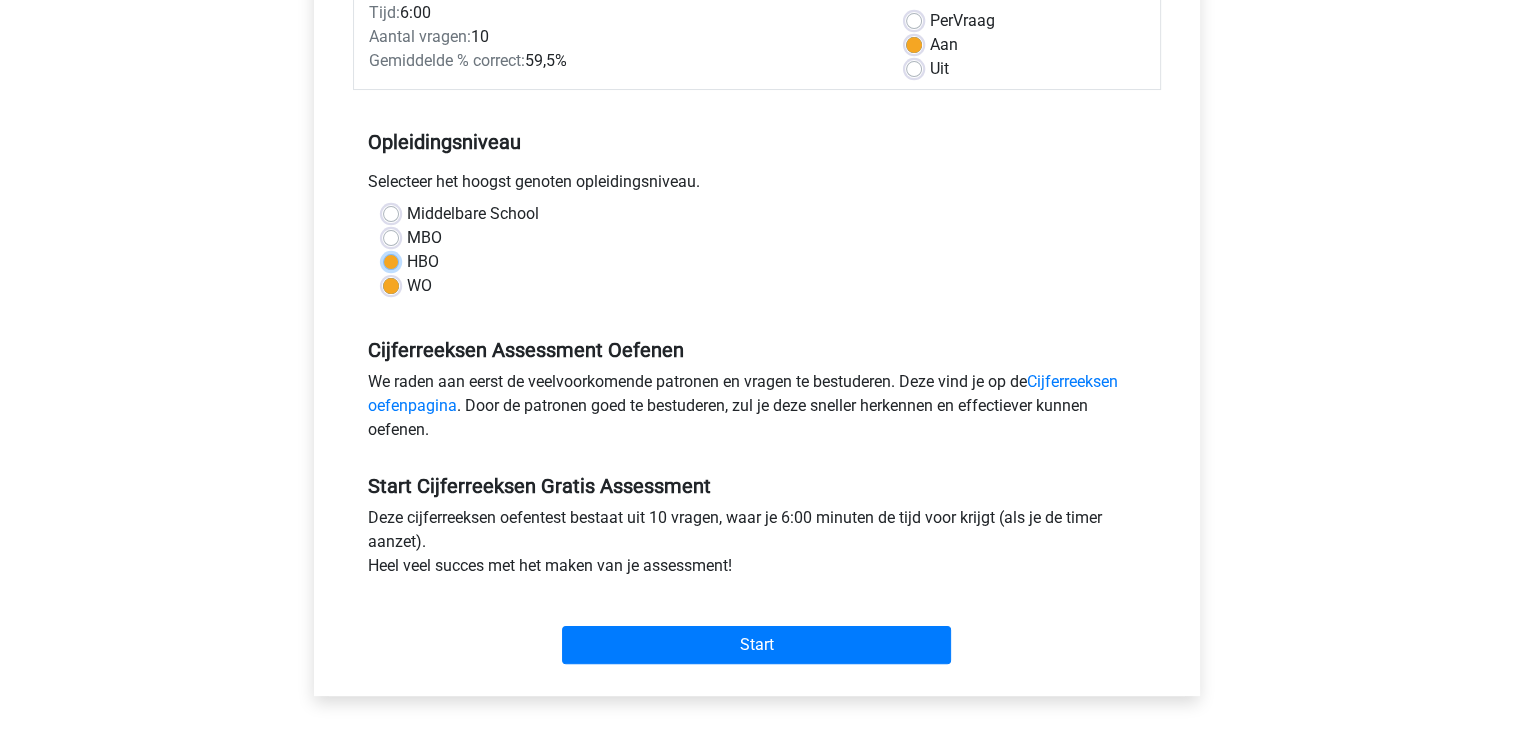 click on "HBO" at bounding box center (391, 260) 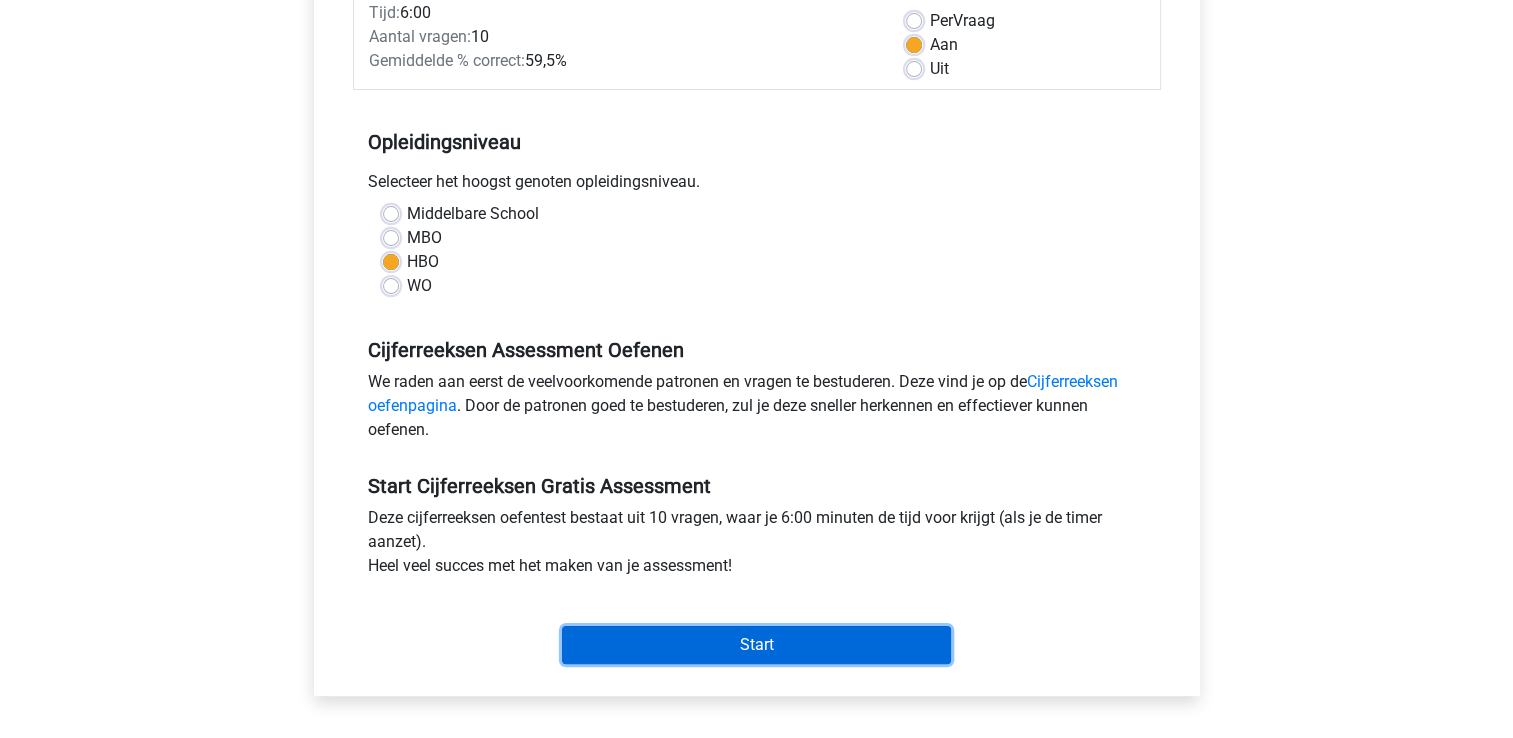 click on "Start" at bounding box center (756, 645) 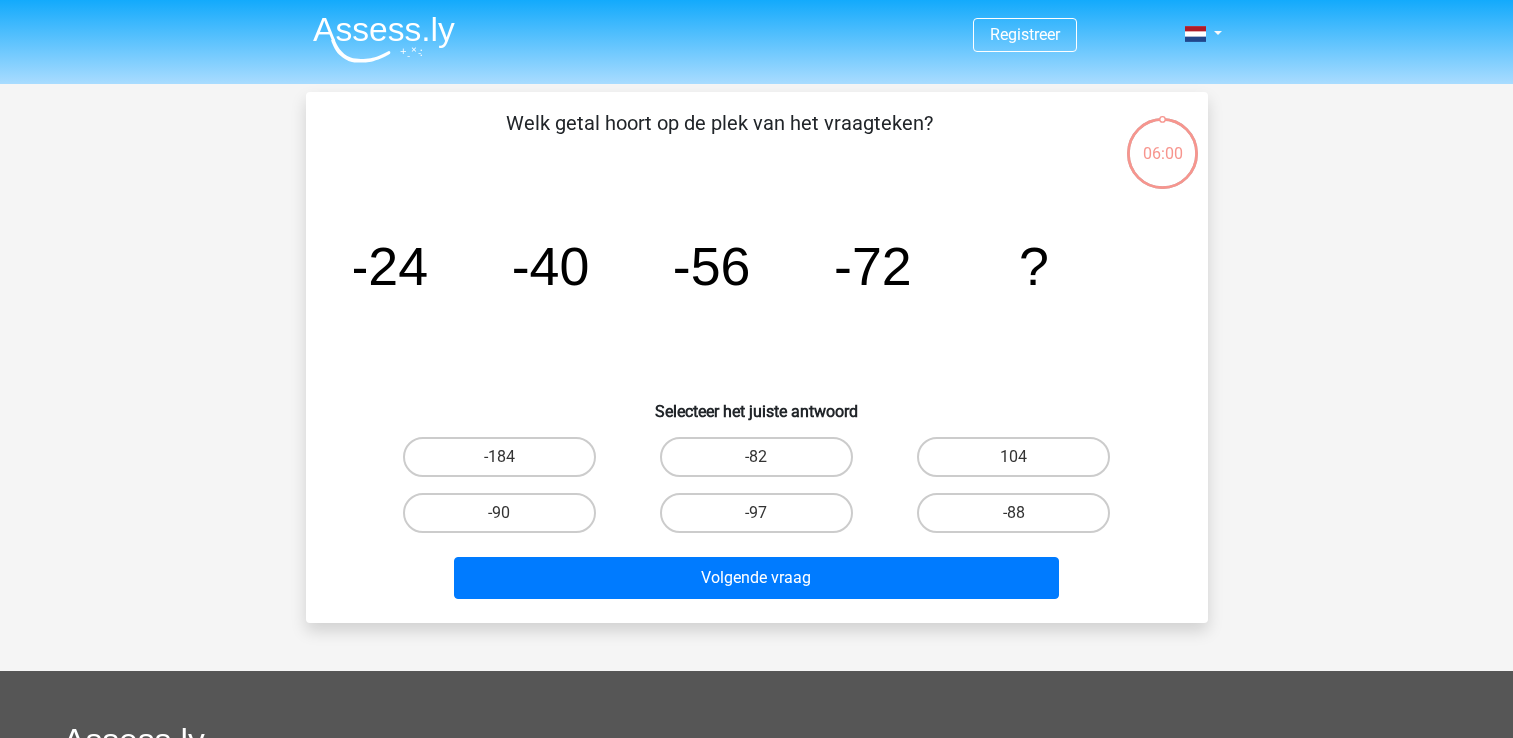 scroll, scrollTop: 0, scrollLeft: 0, axis: both 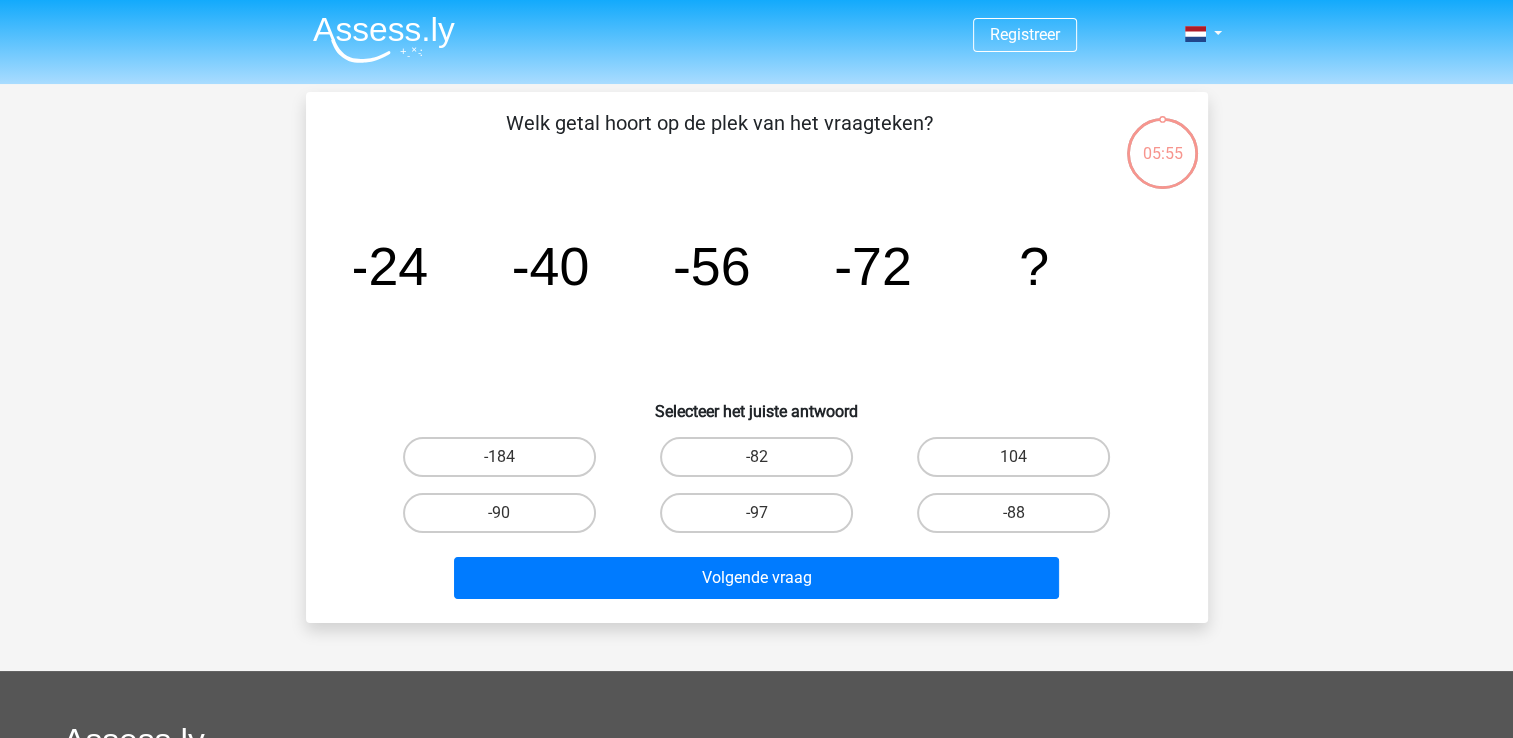 click on "-88" at bounding box center (1020, 519) 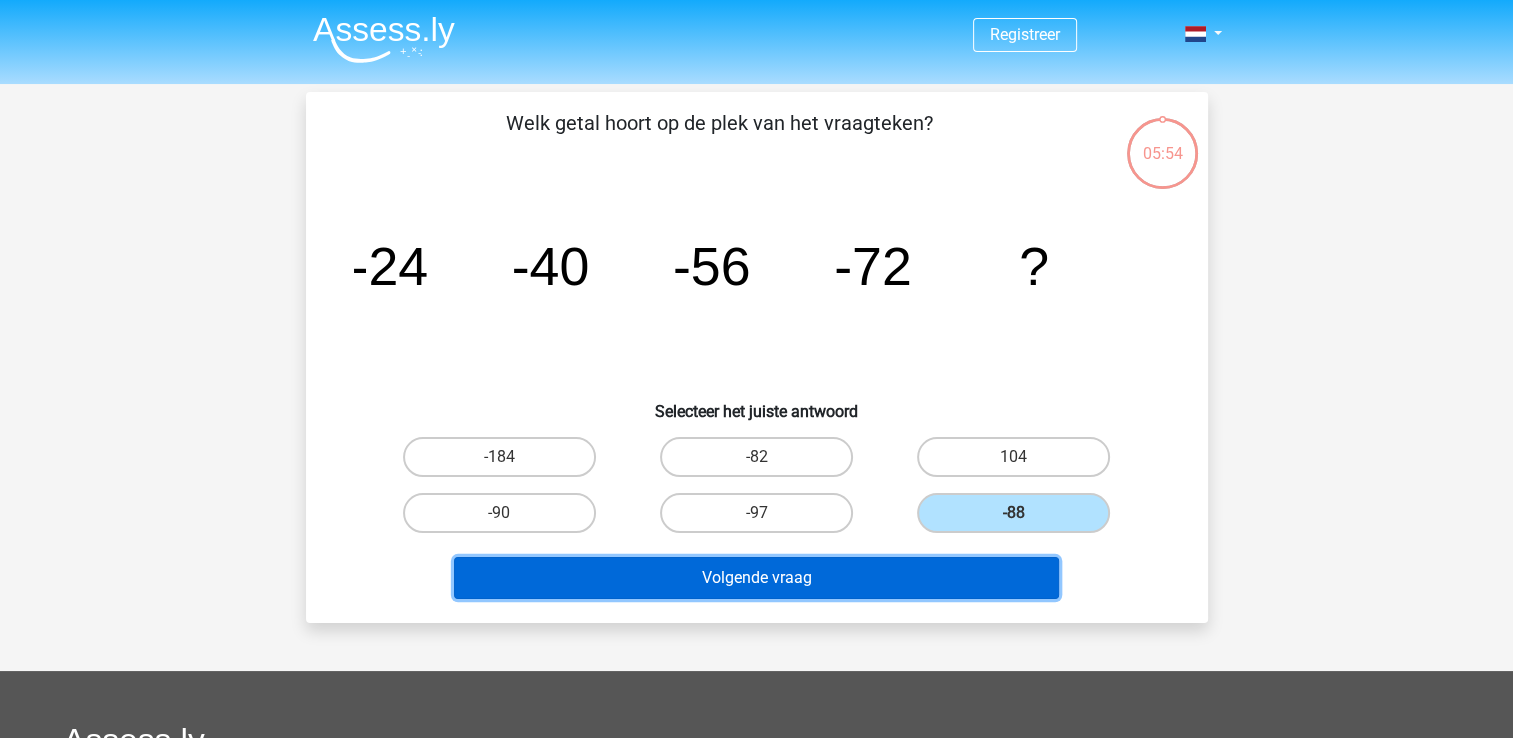 click on "Volgende vraag" at bounding box center [756, 578] 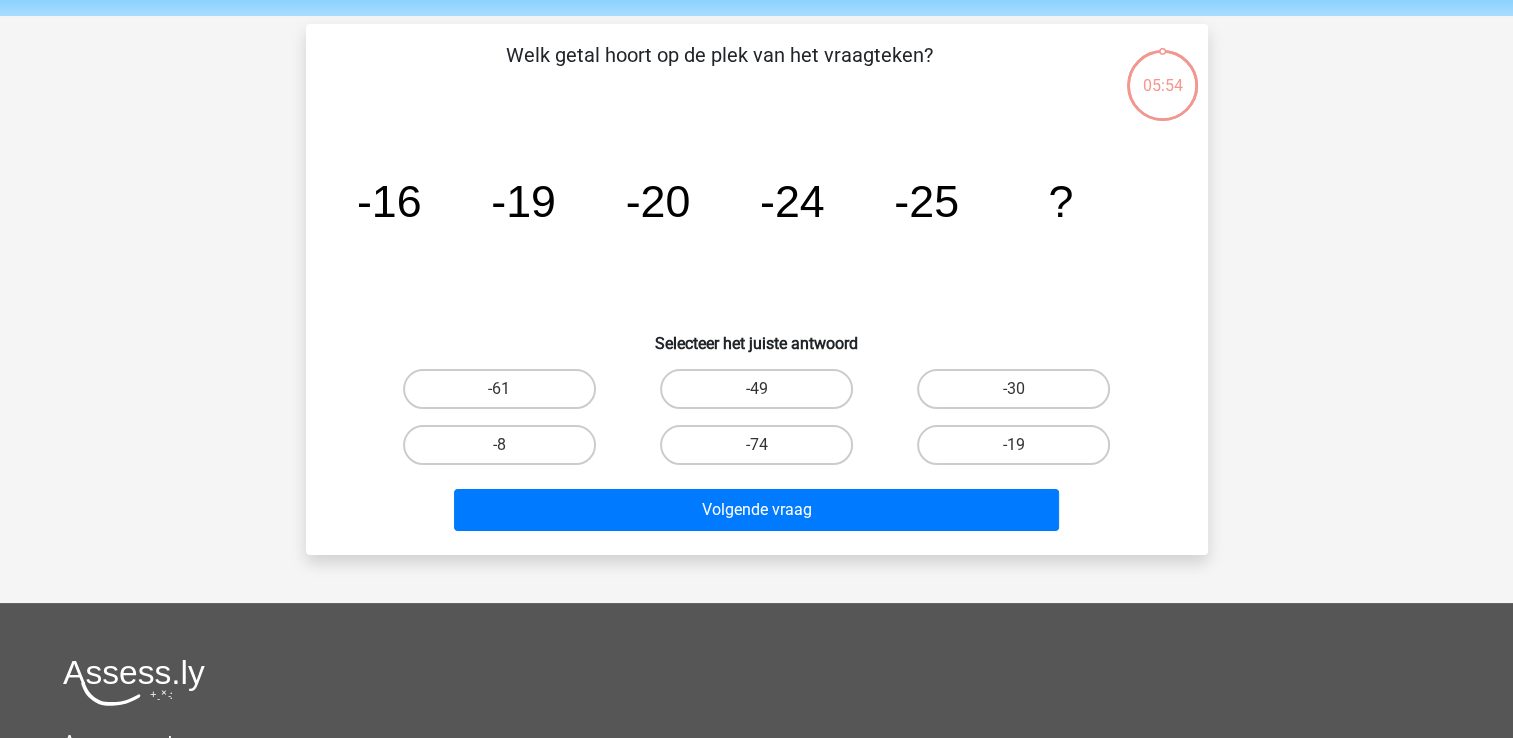 scroll, scrollTop: 92, scrollLeft: 0, axis: vertical 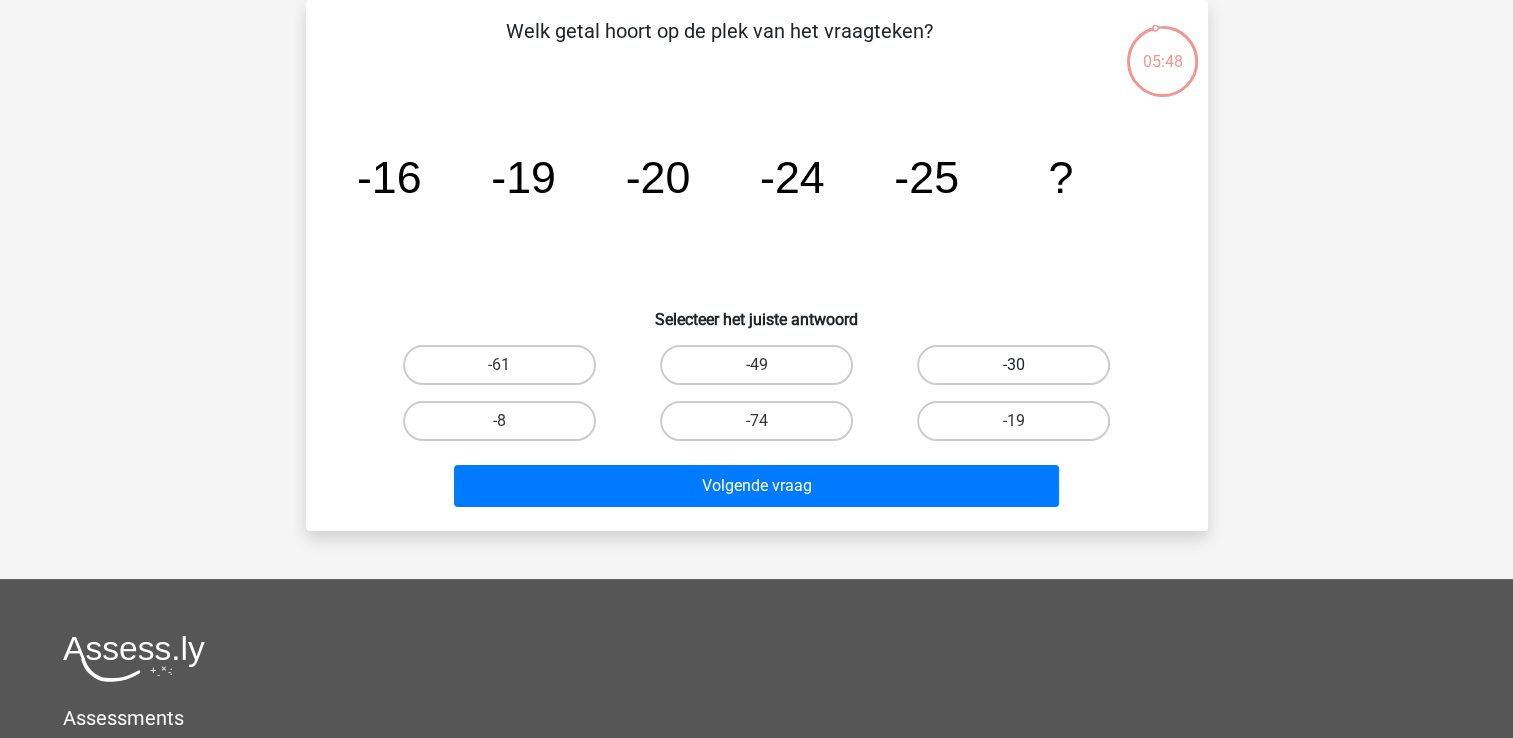 click on "-30" at bounding box center (1013, 365) 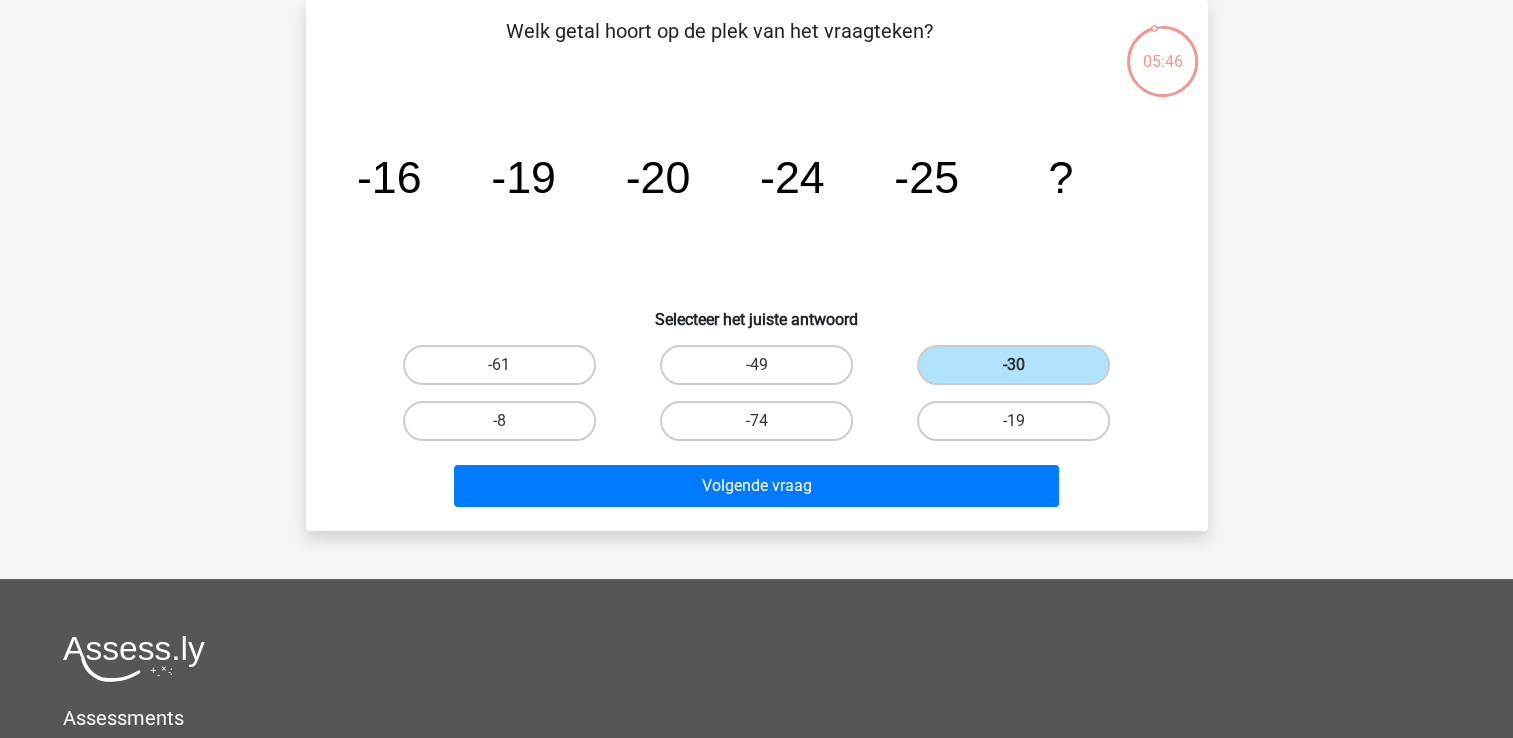 click on "Volgende vraag" at bounding box center (757, 490) 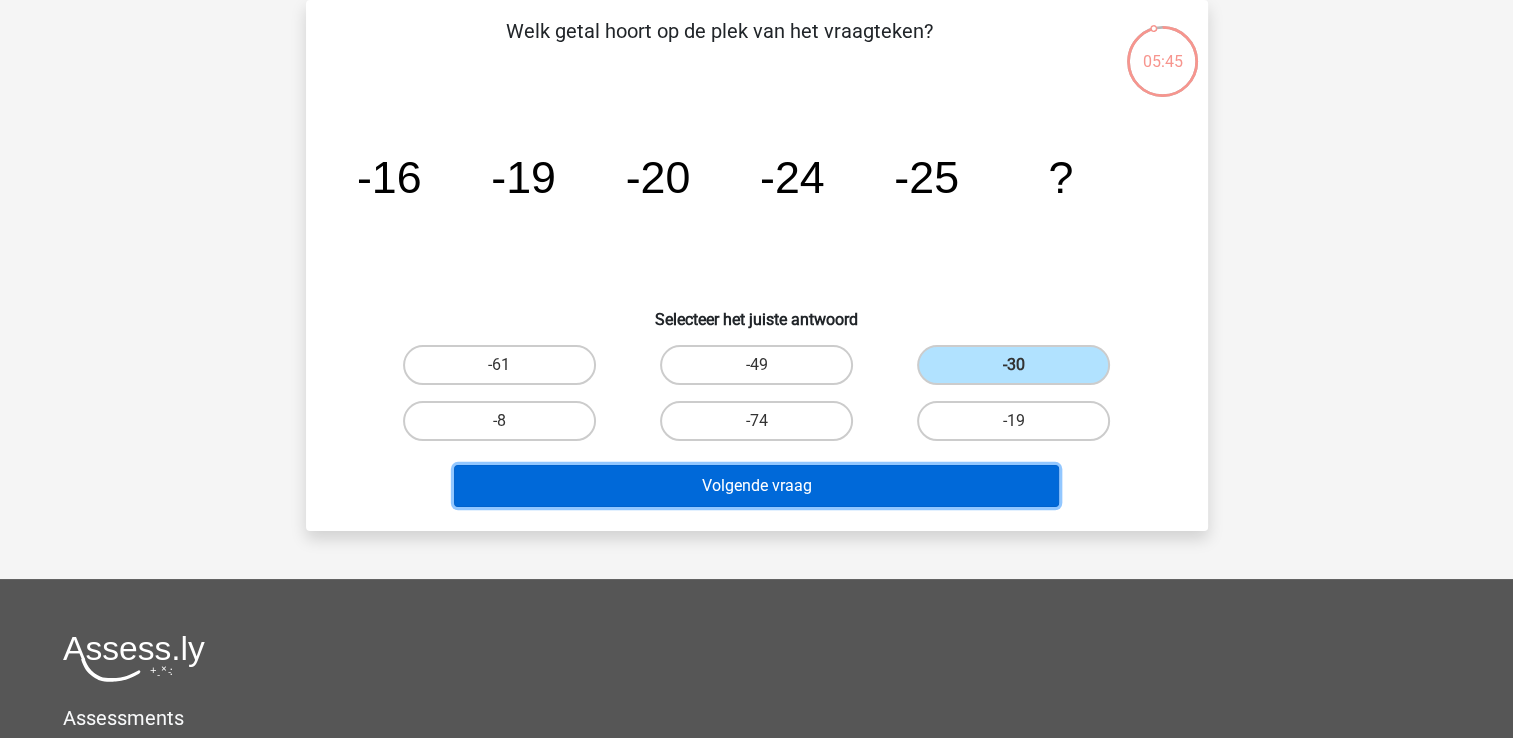 click on "Volgende vraag" at bounding box center [756, 486] 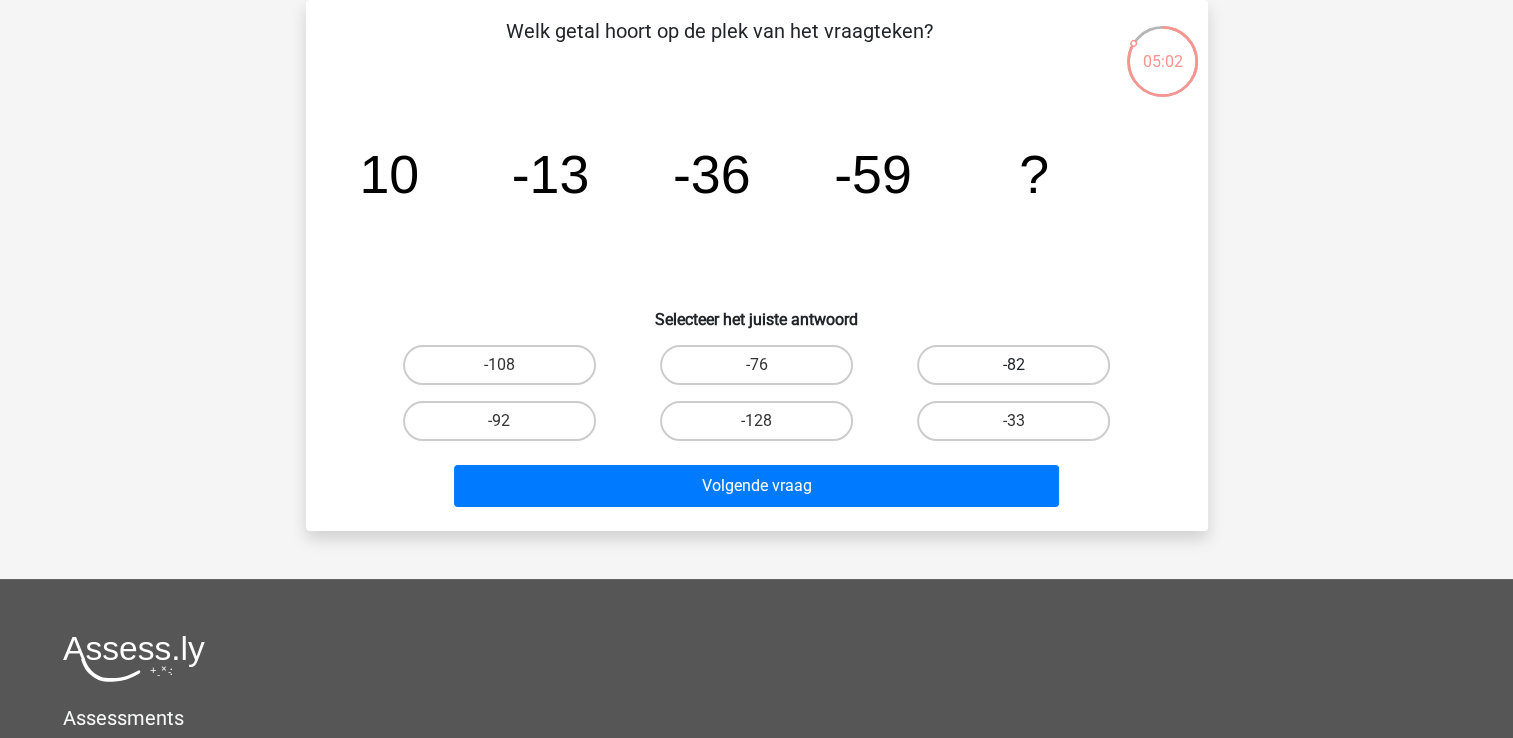 click on "-82" at bounding box center (1013, 365) 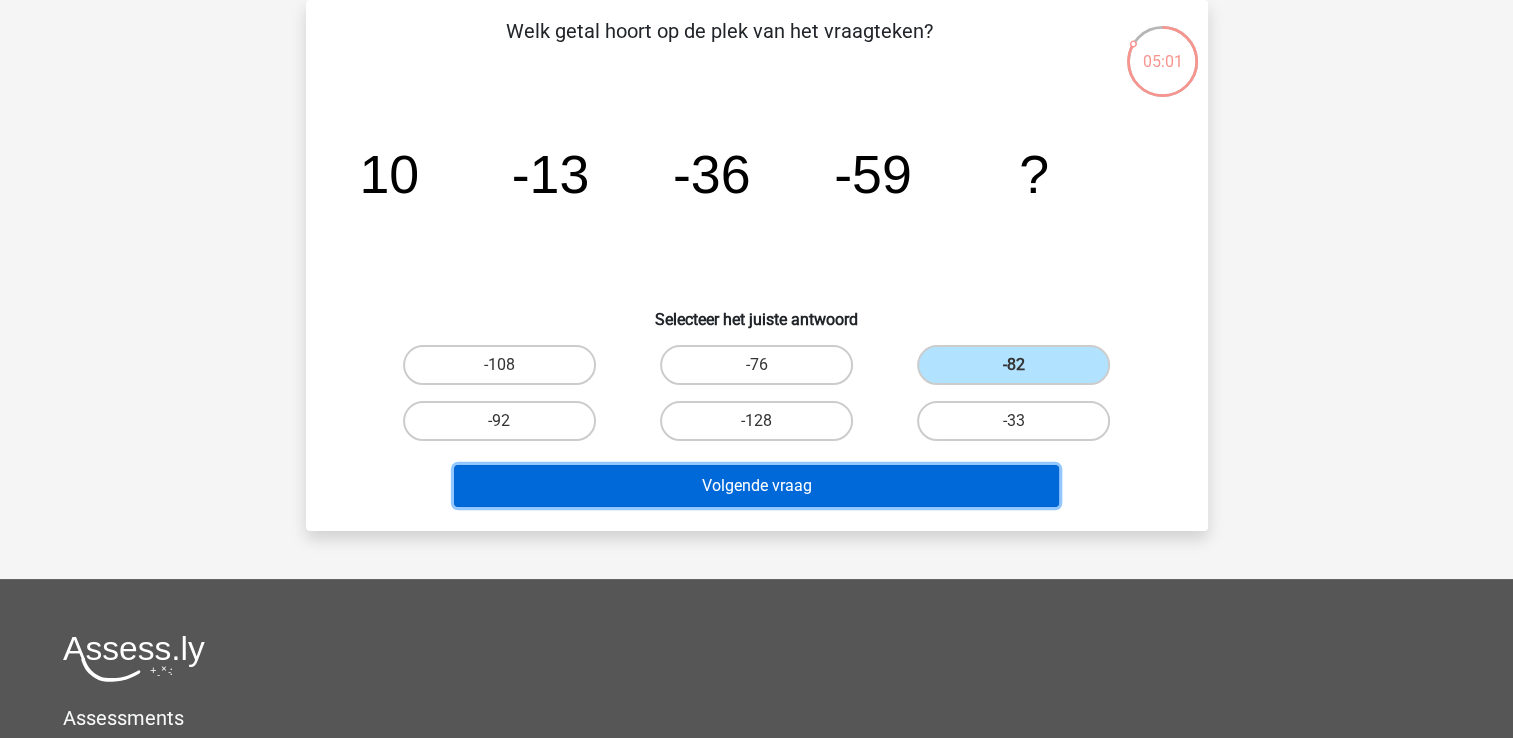 click on "Volgende vraag" at bounding box center (756, 486) 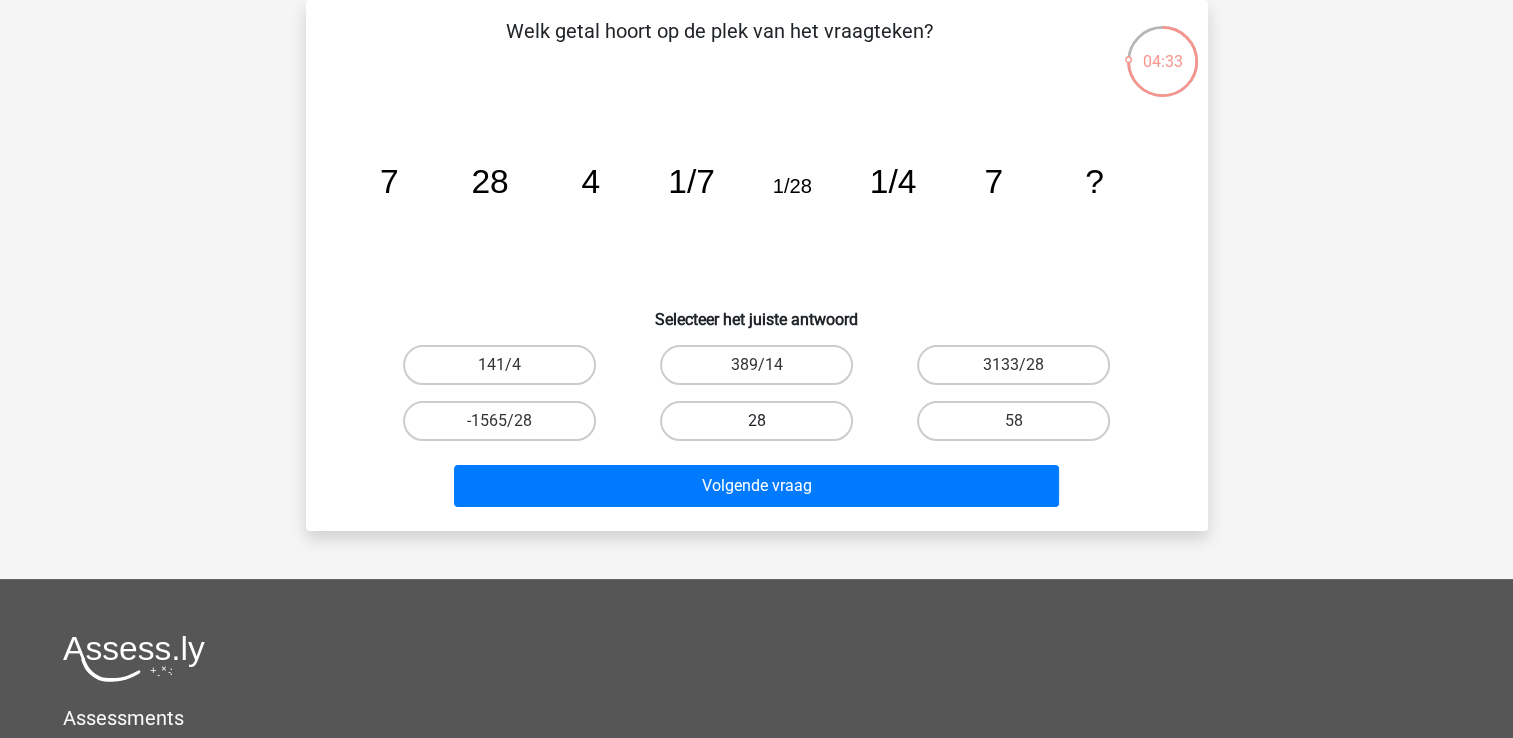 click on "28" at bounding box center (756, 421) 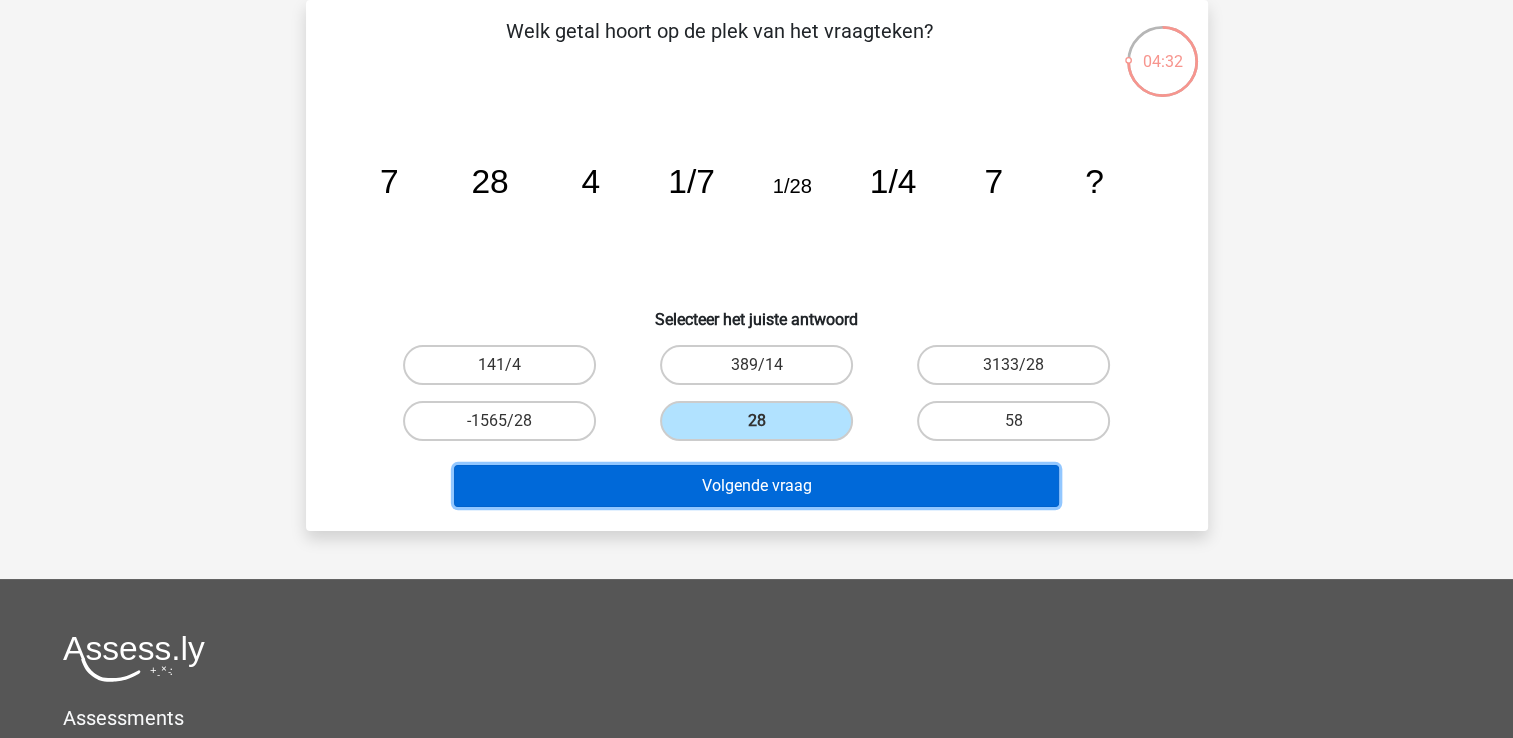 click on "Volgende vraag" at bounding box center [756, 486] 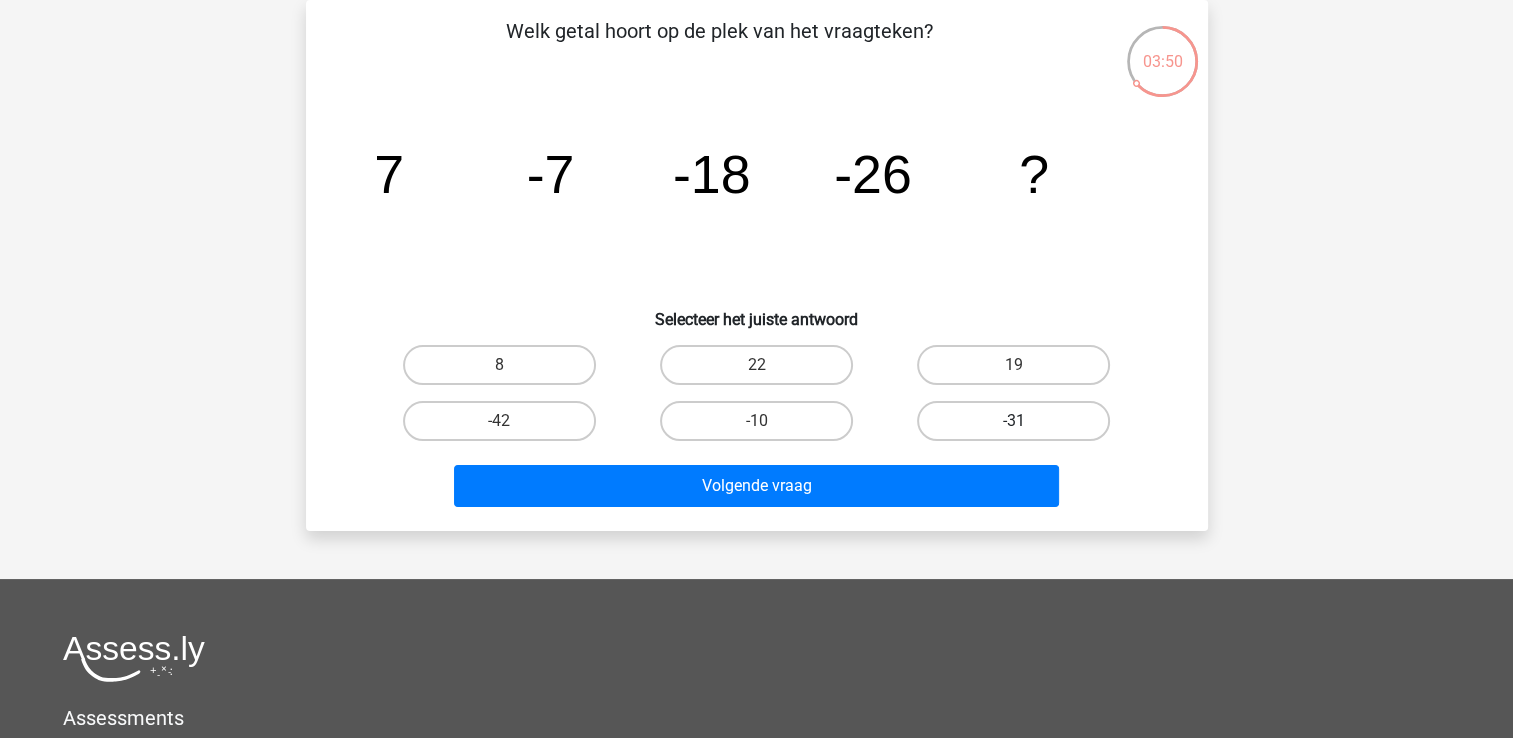 click on "-31" at bounding box center [1013, 421] 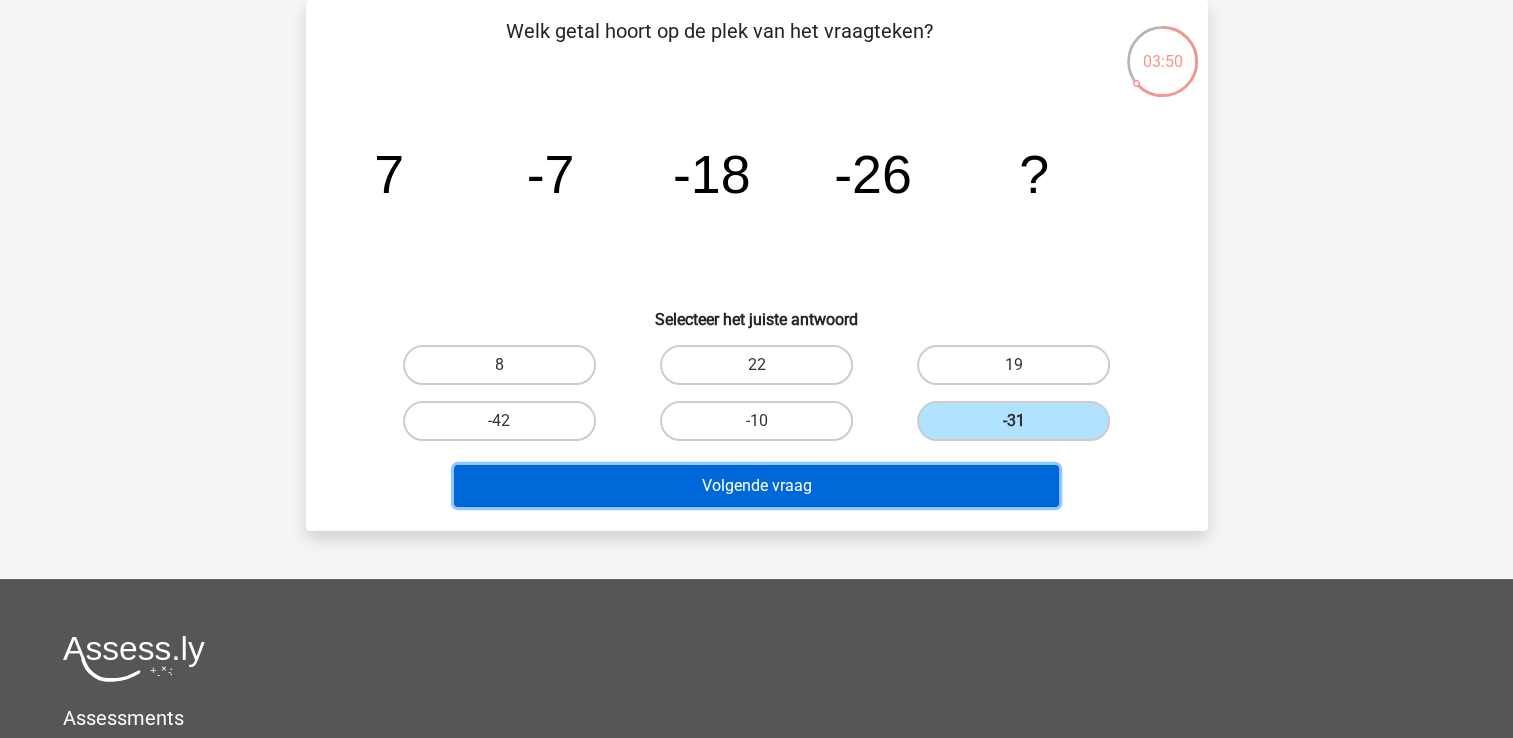 click on "Volgende vraag" at bounding box center [756, 486] 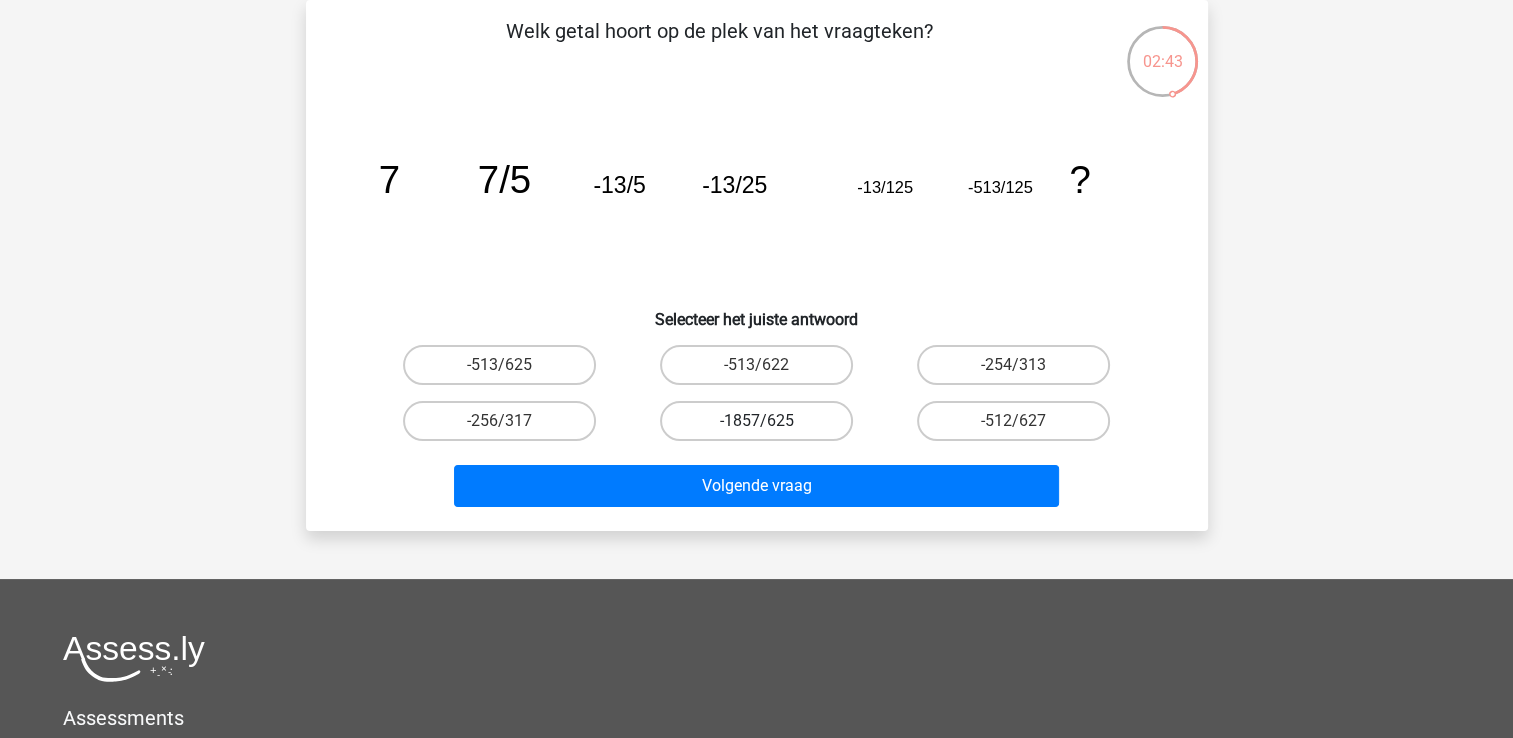 click on "-1857/625" at bounding box center [756, 421] 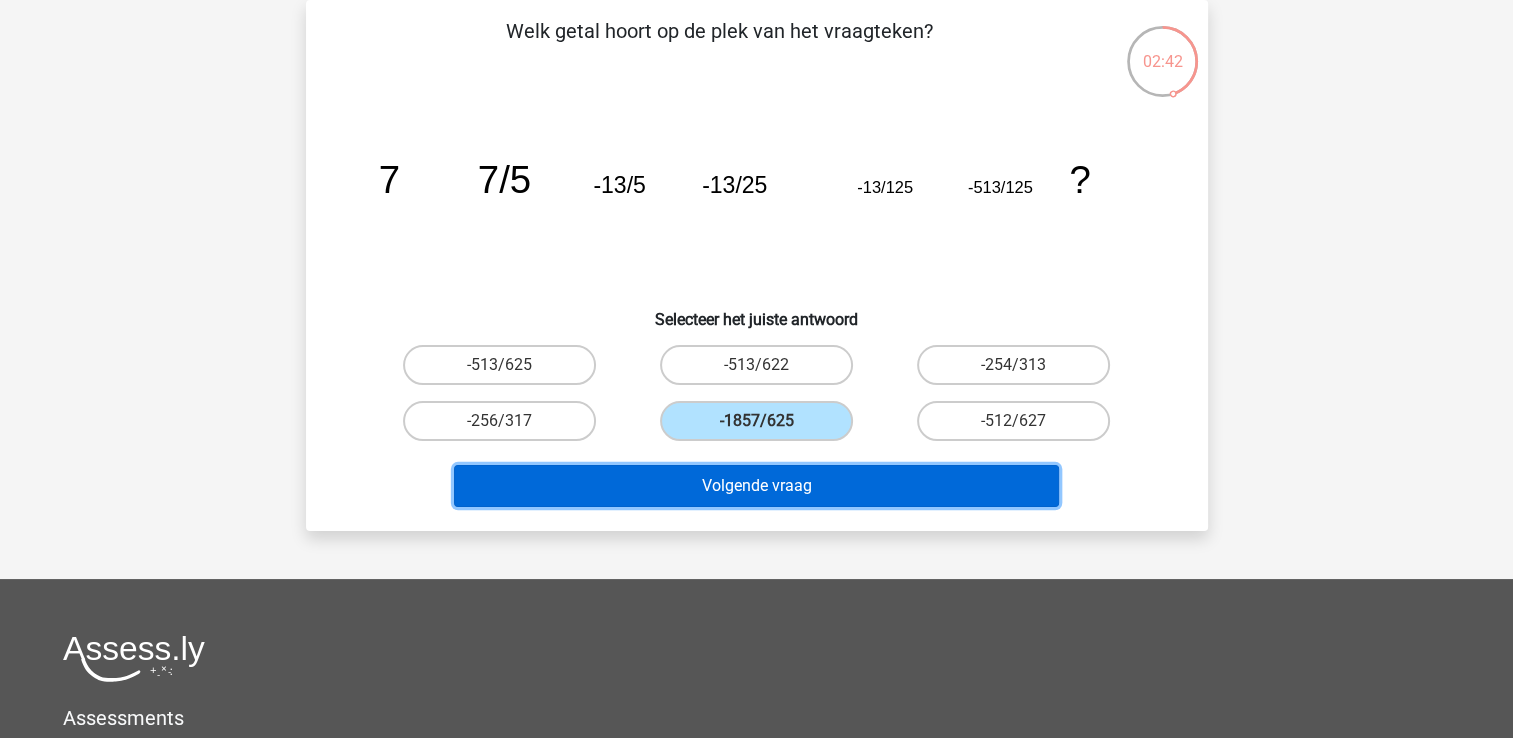 click on "Volgende vraag" at bounding box center [756, 486] 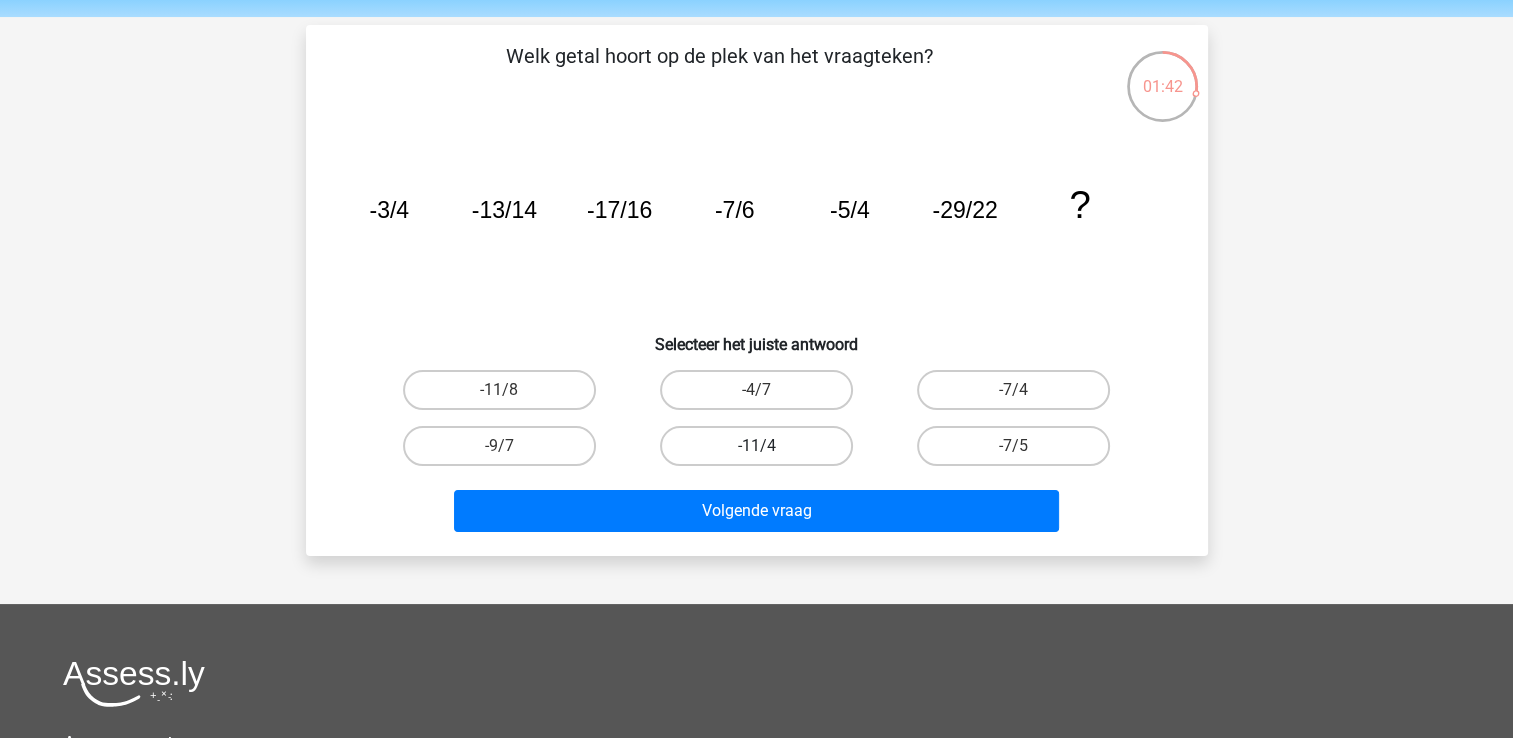 scroll, scrollTop: 76, scrollLeft: 0, axis: vertical 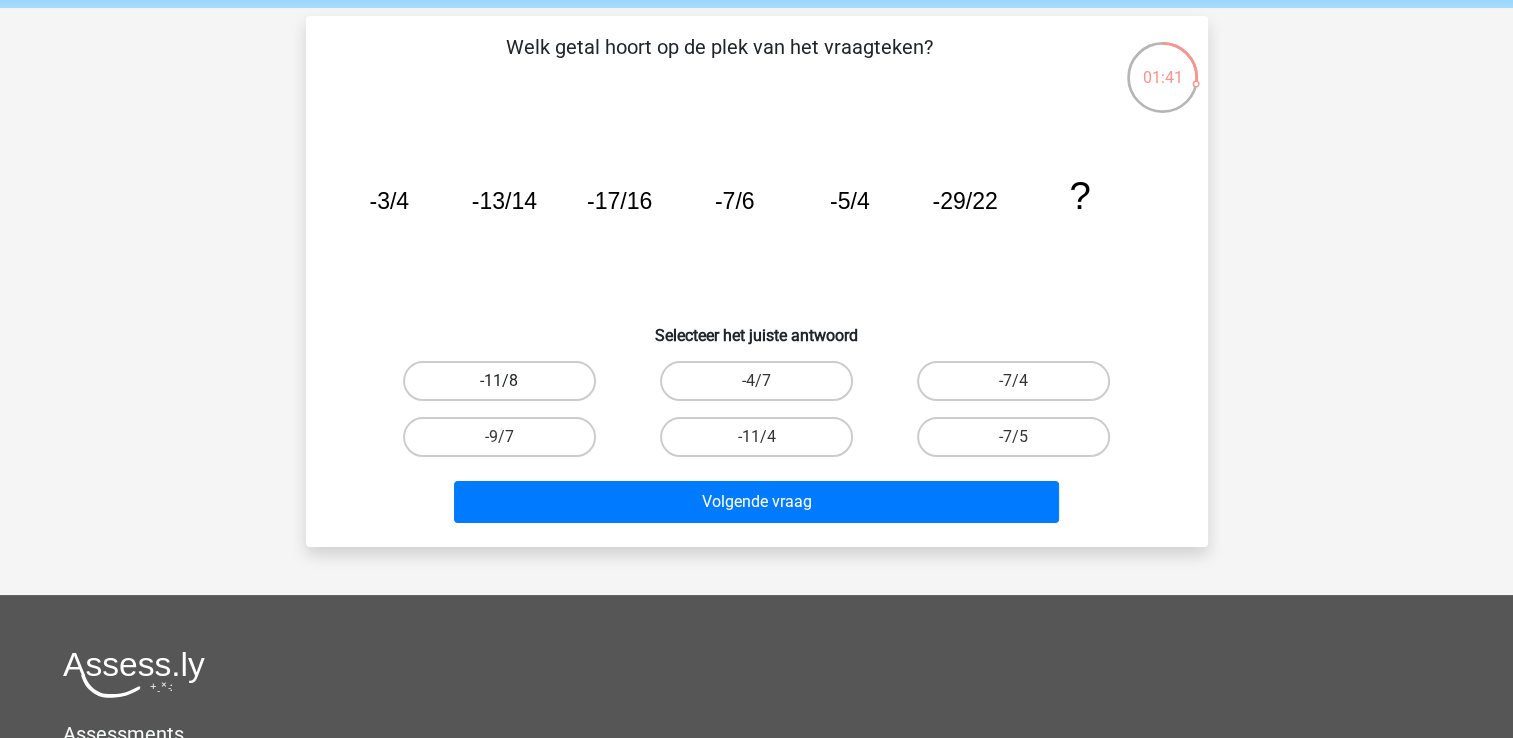 click on "-11/8" at bounding box center [499, 381] 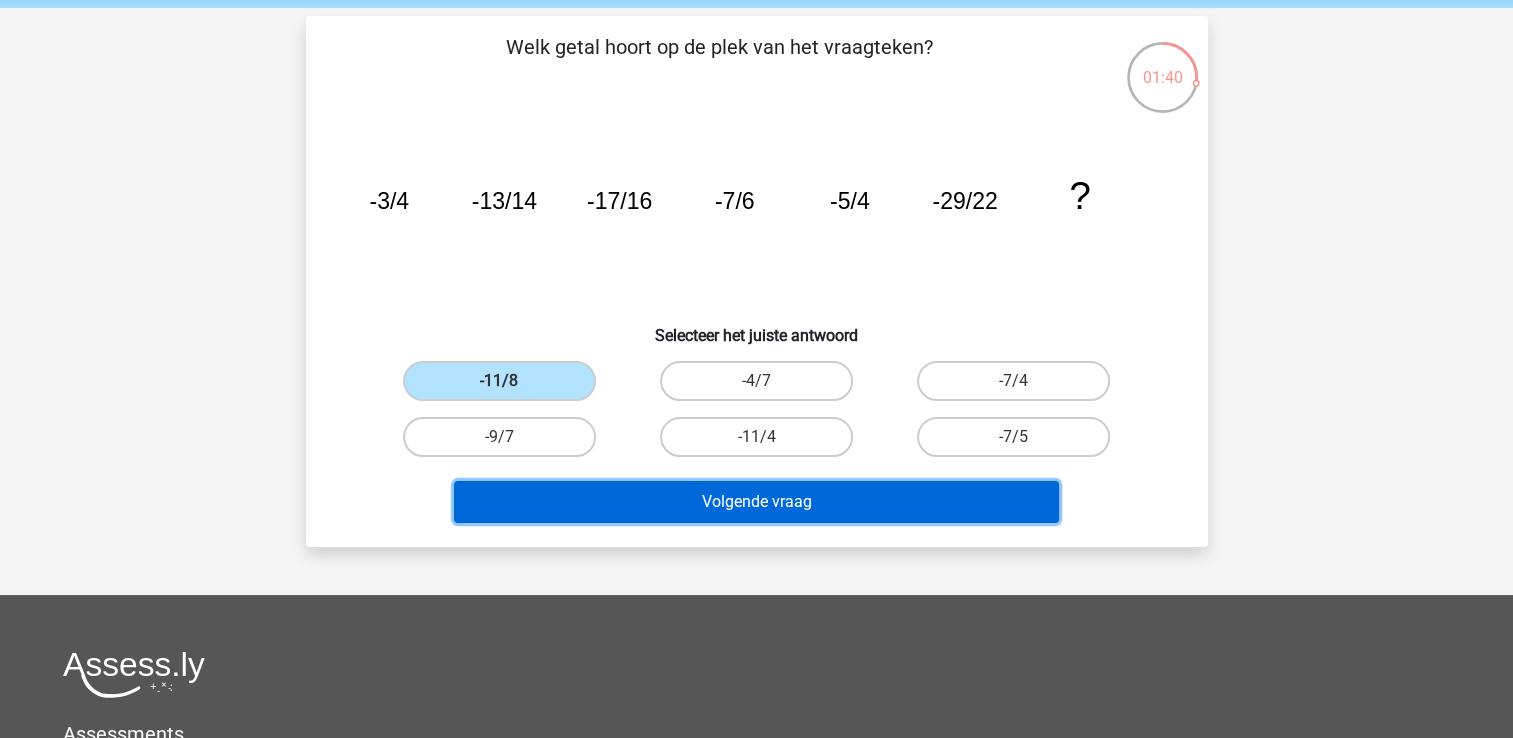 click on "Volgende vraag" at bounding box center [756, 502] 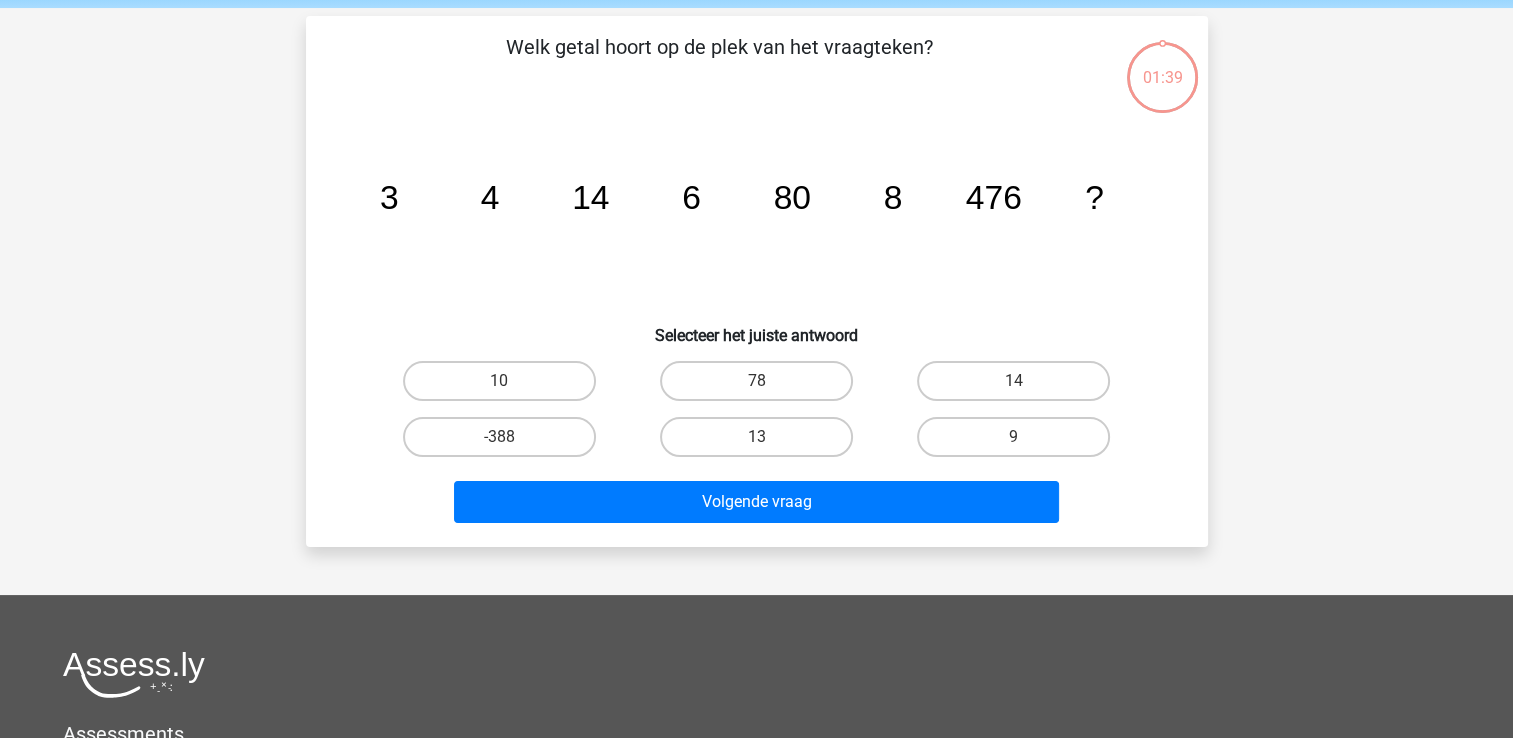 scroll, scrollTop: 92, scrollLeft: 0, axis: vertical 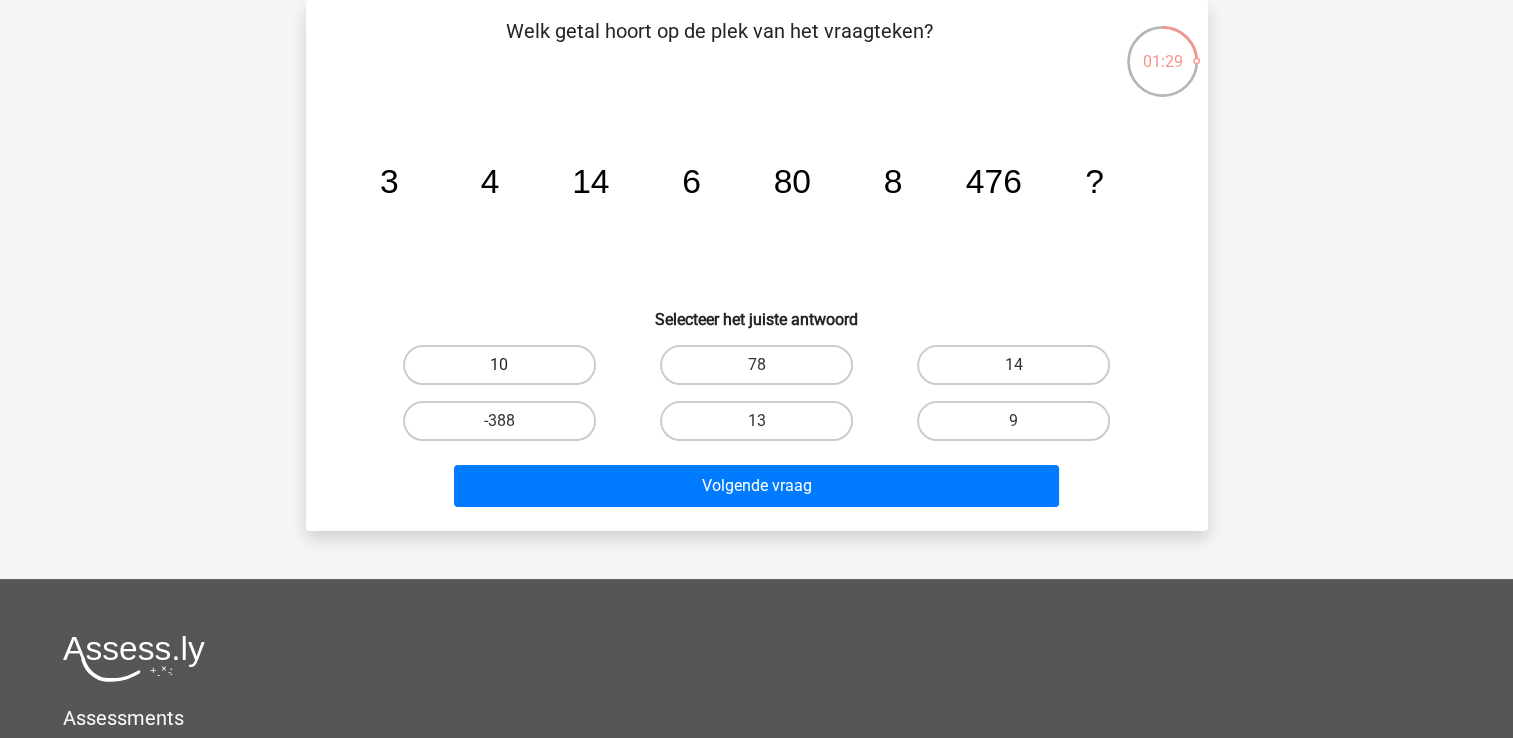click on "10" at bounding box center [499, 365] 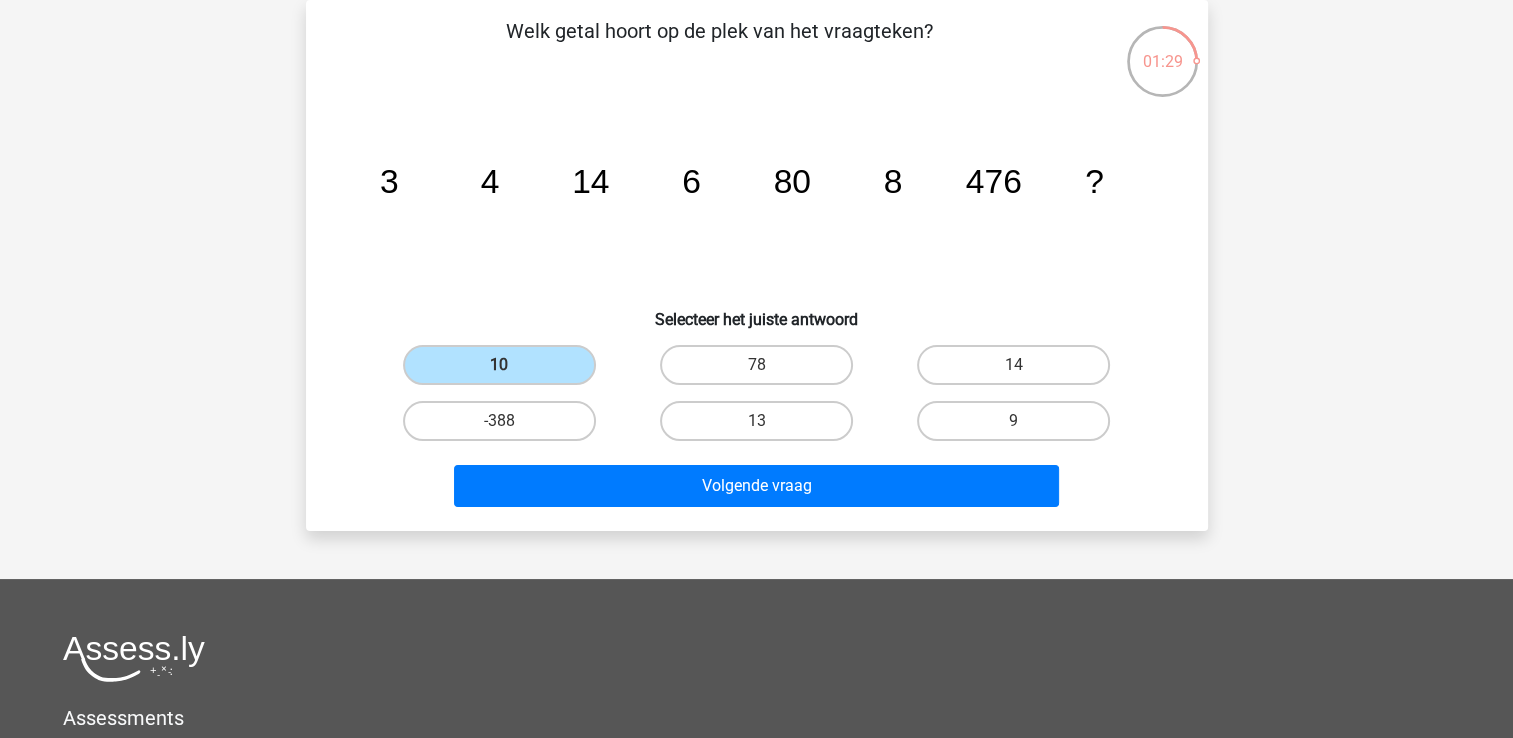 click on "Welk getal hoort op de plek van het vraagteken?
image/svg+xml
3
4
14
6
80
8
476
?
Selecteer het juiste antwoord" at bounding box center (757, 265) 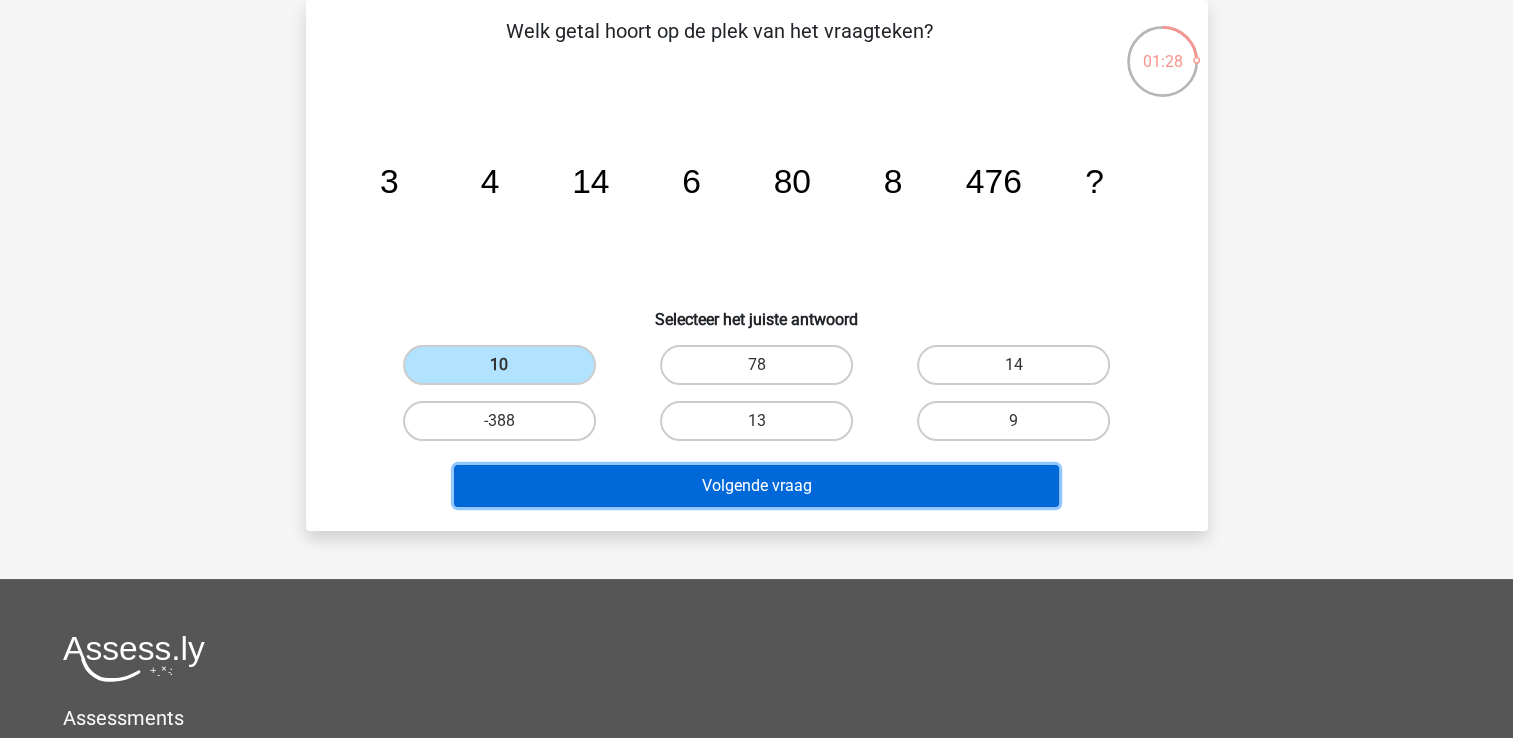 click on "Volgende vraag" at bounding box center [756, 486] 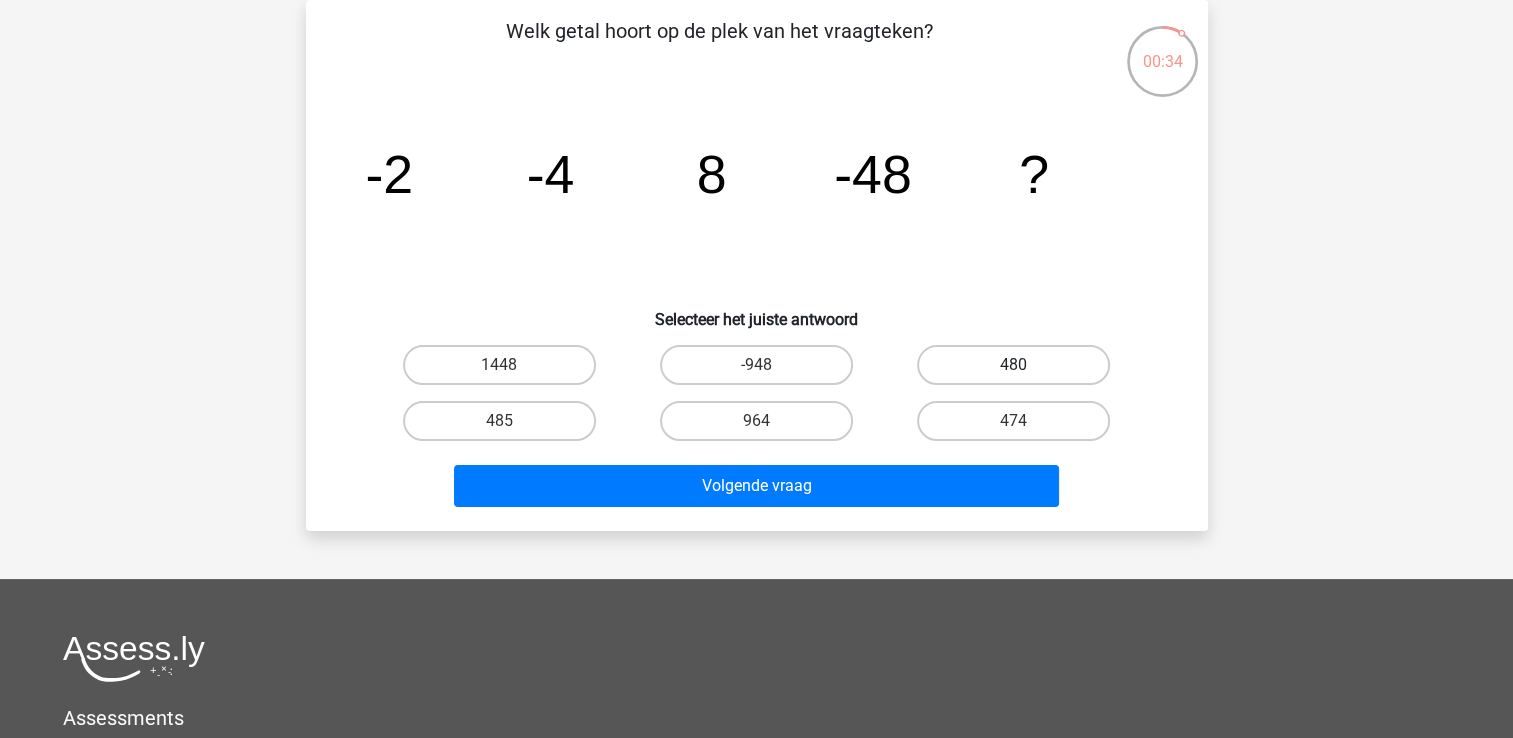 click on "480" at bounding box center (1013, 365) 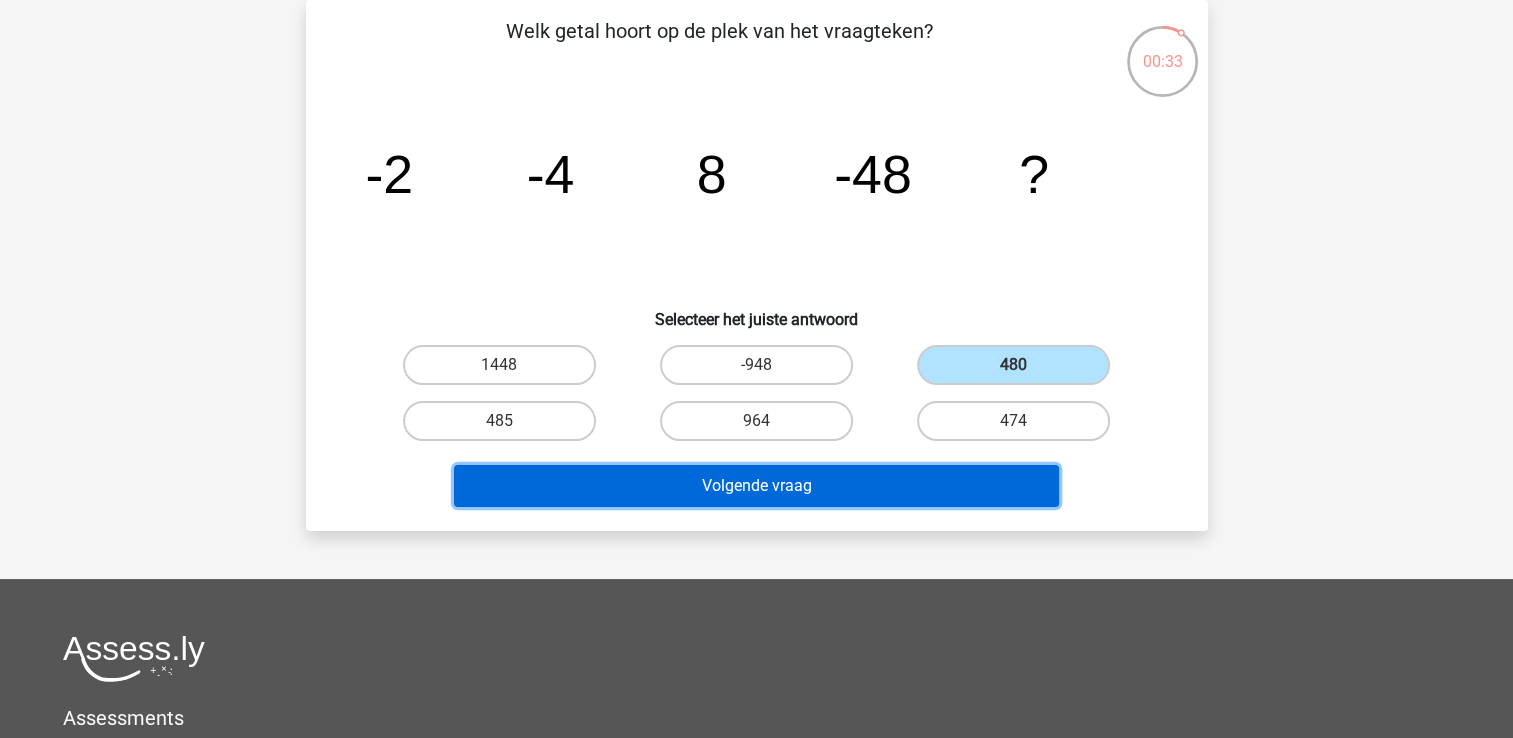 click on "Volgende vraag" at bounding box center (756, 486) 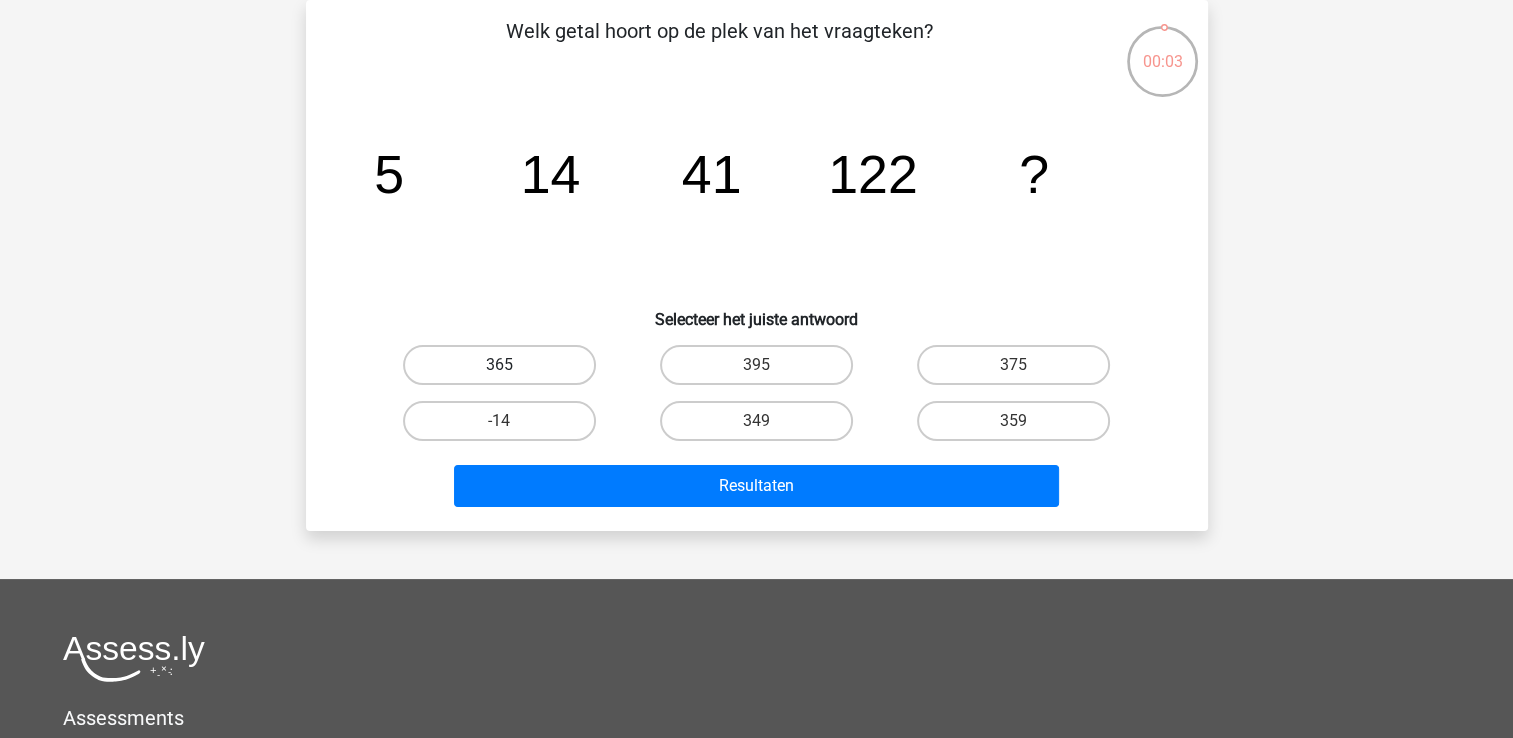 click on "365" at bounding box center (499, 365) 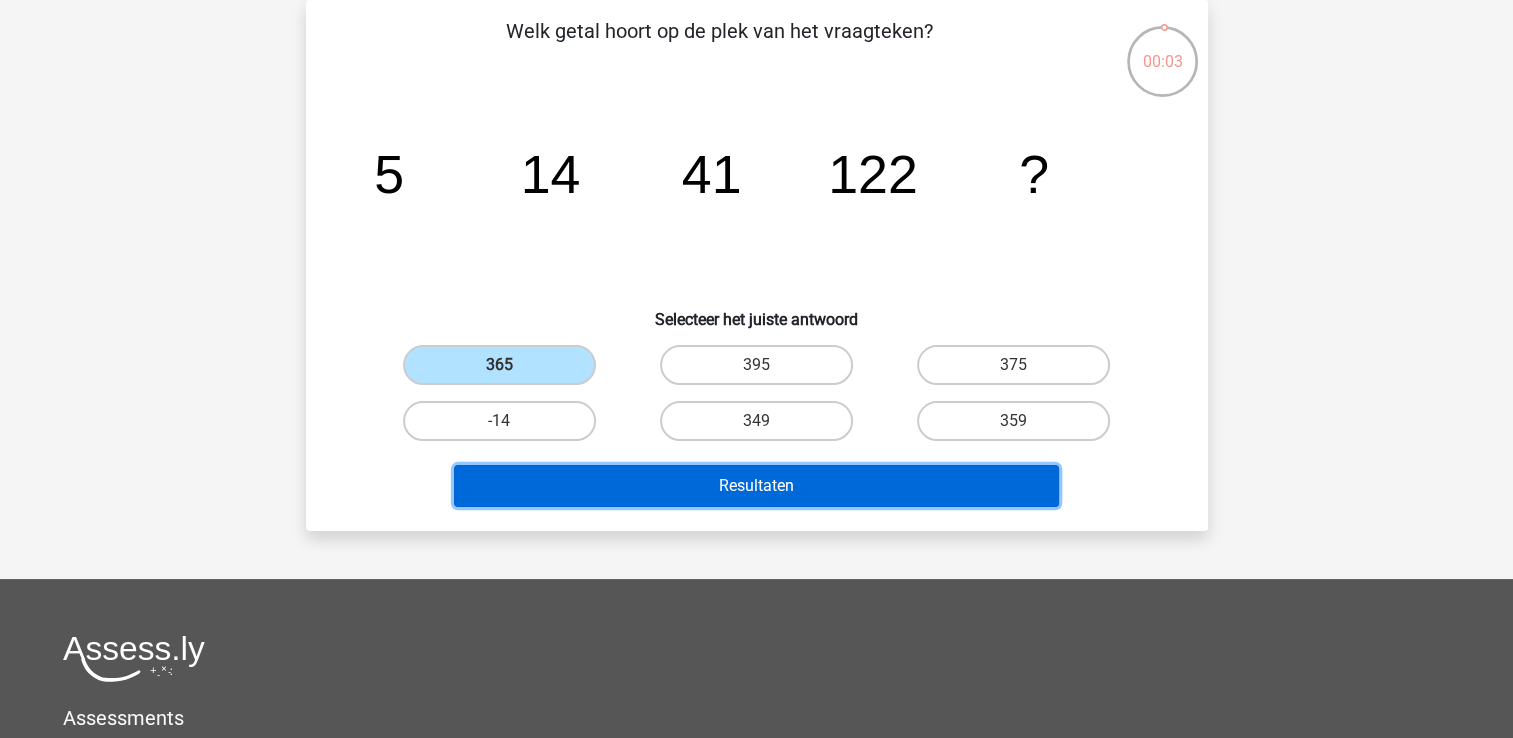 click on "Resultaten" at bounding box center (756, 486) 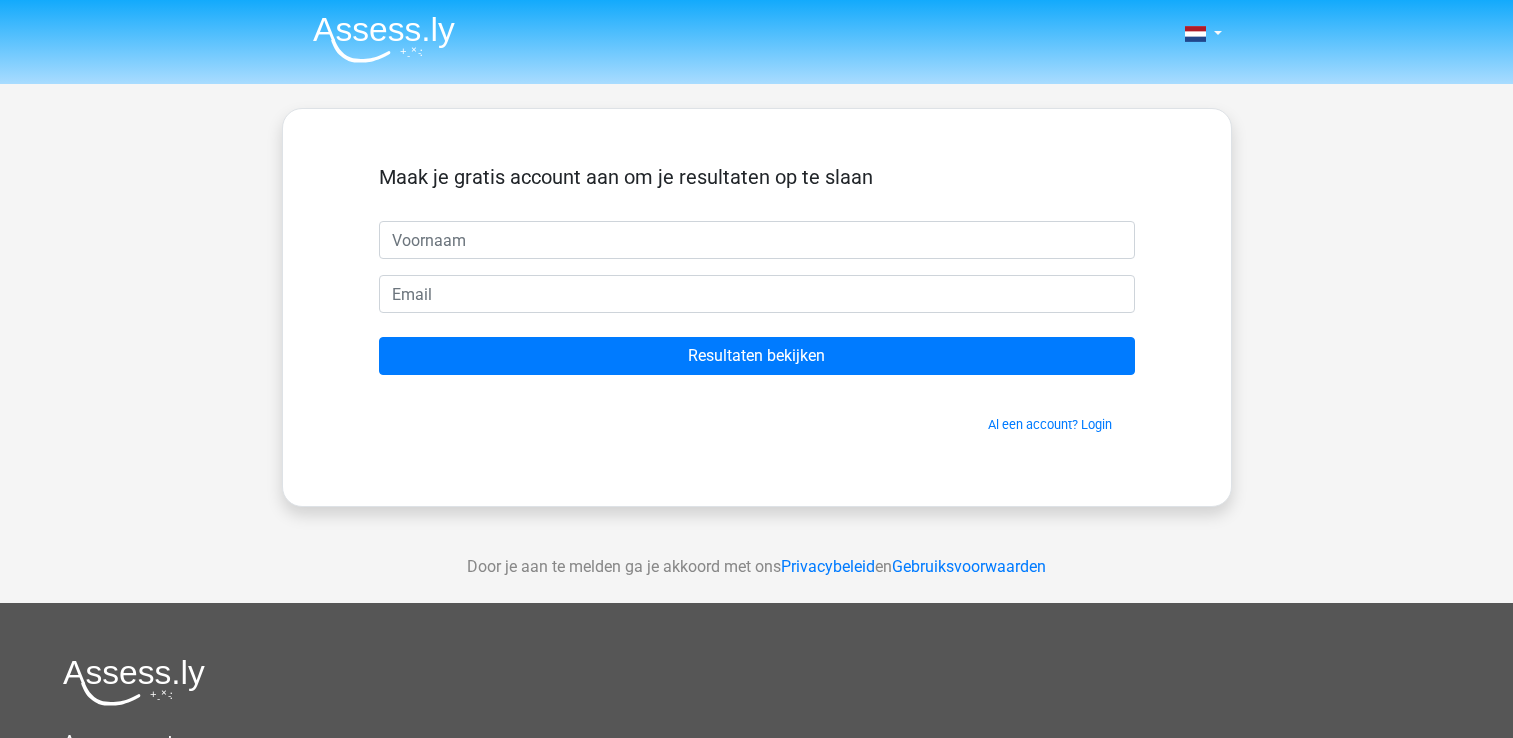 scroll, scrollTop: 0, scrollLeft: 0, axis: both 